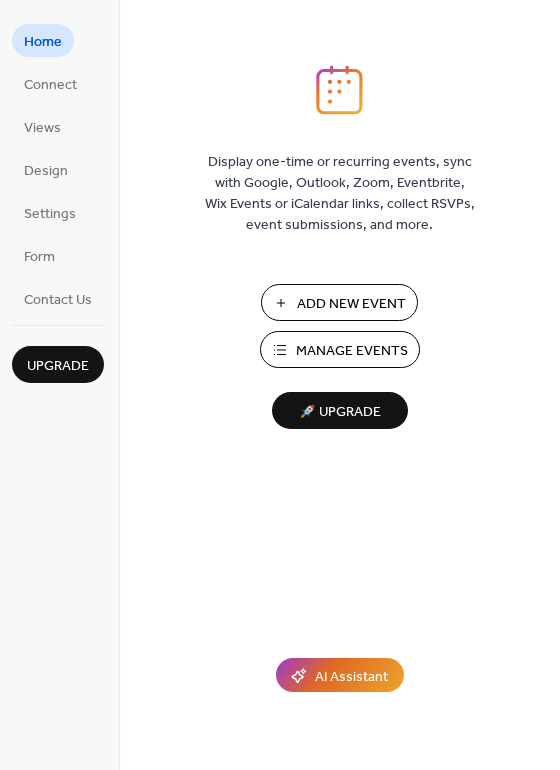scroll, scrollTop: 0, scrollLeft: 0, axis: both 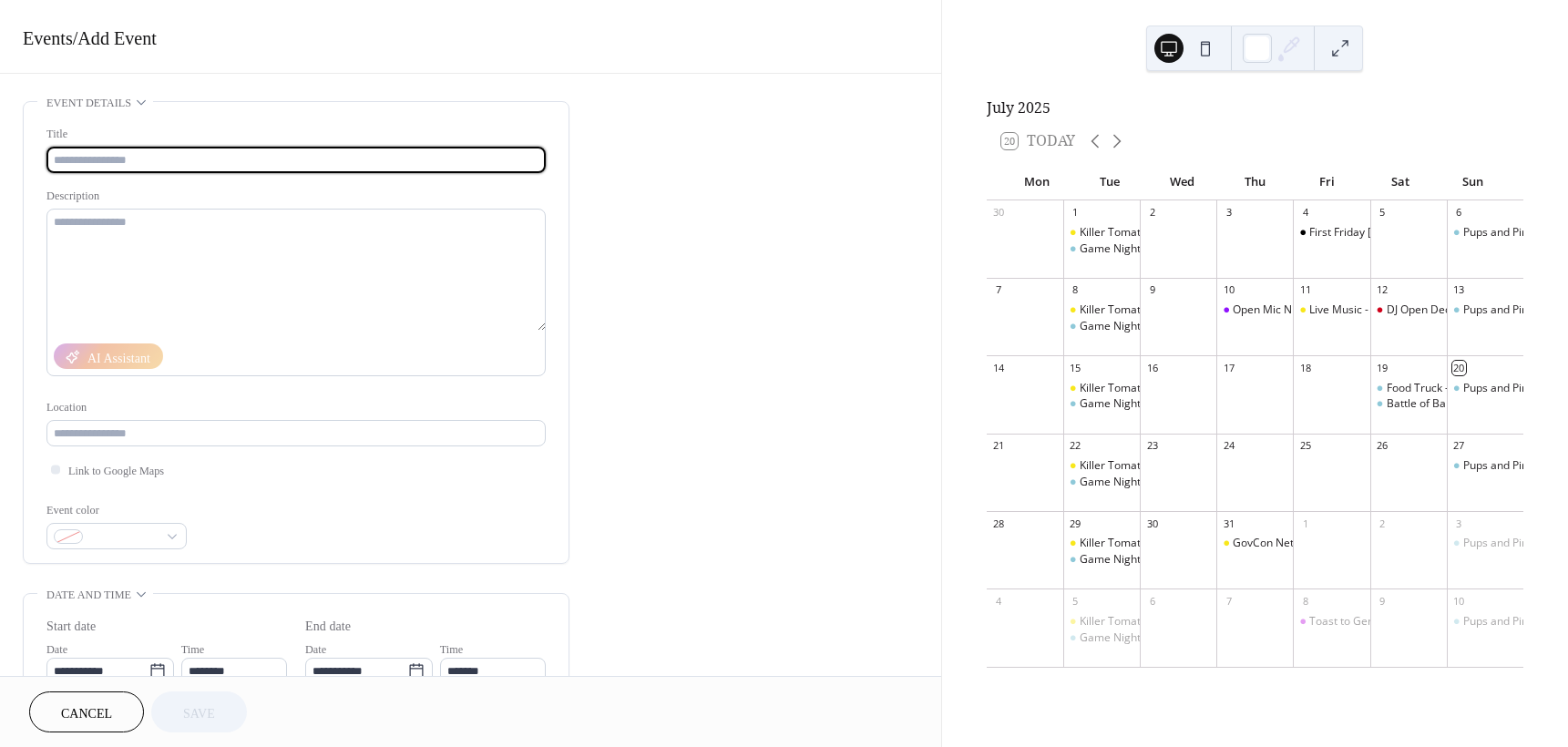 click at bounding box center [296, 159] 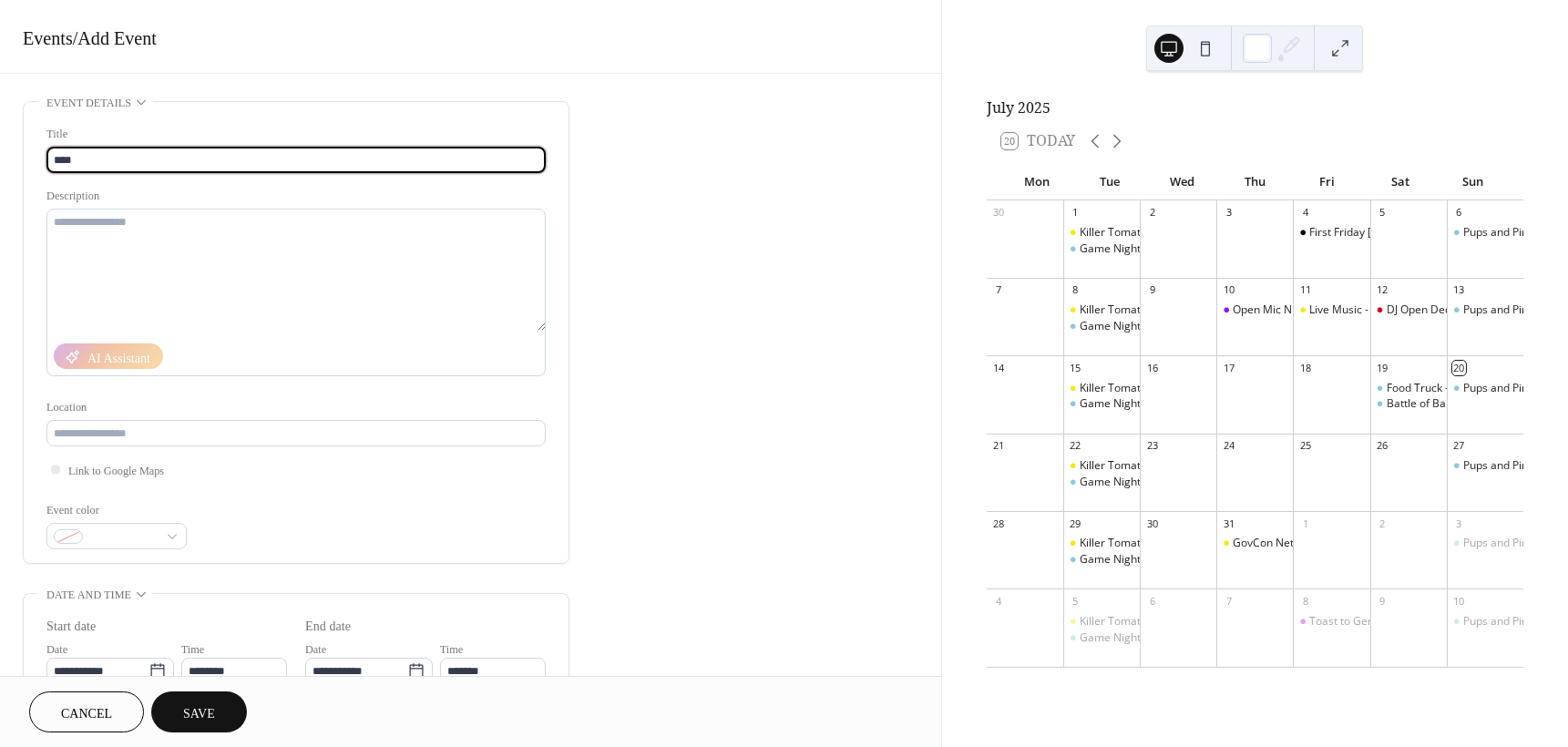 type on "**********" 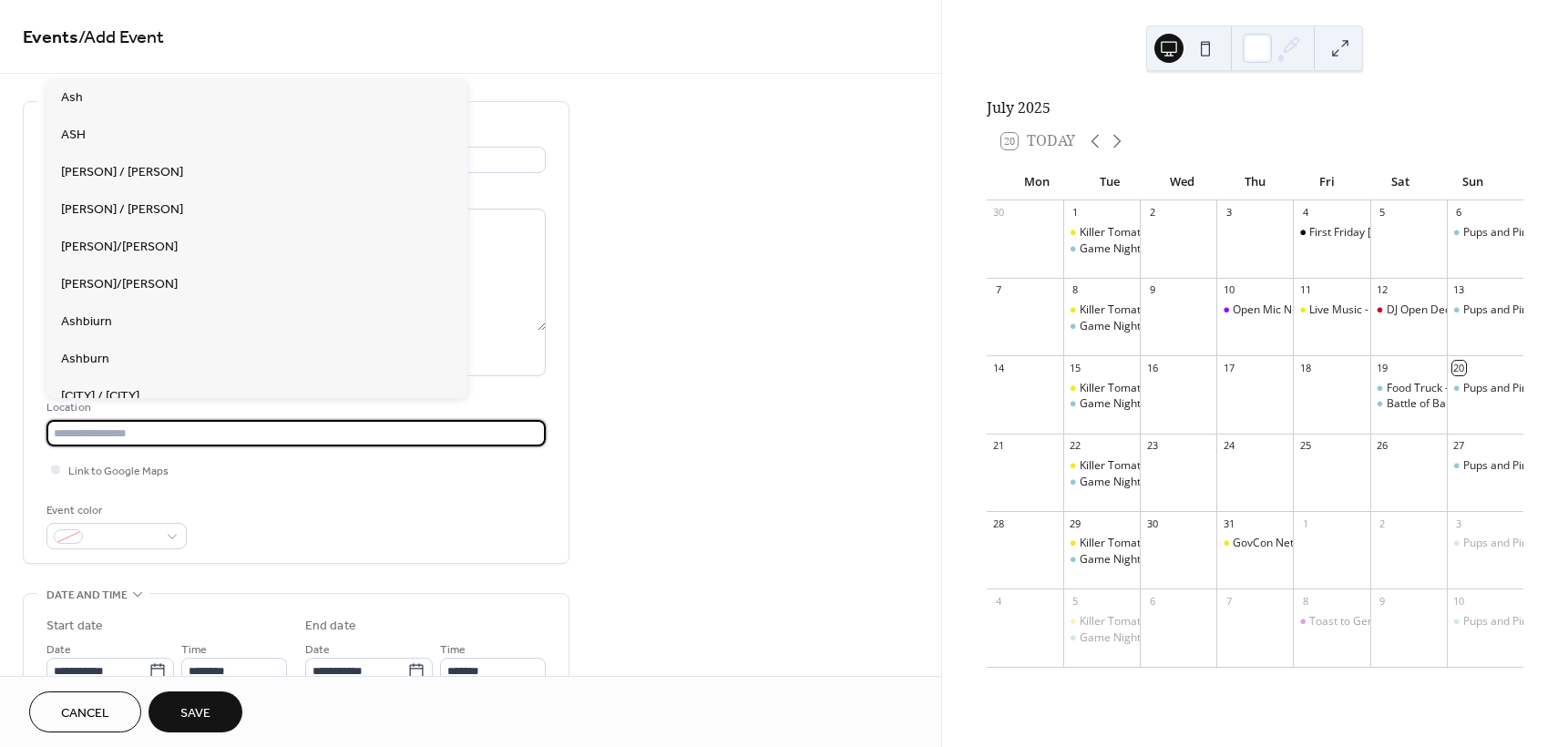 click at bounding box center (296, 433) 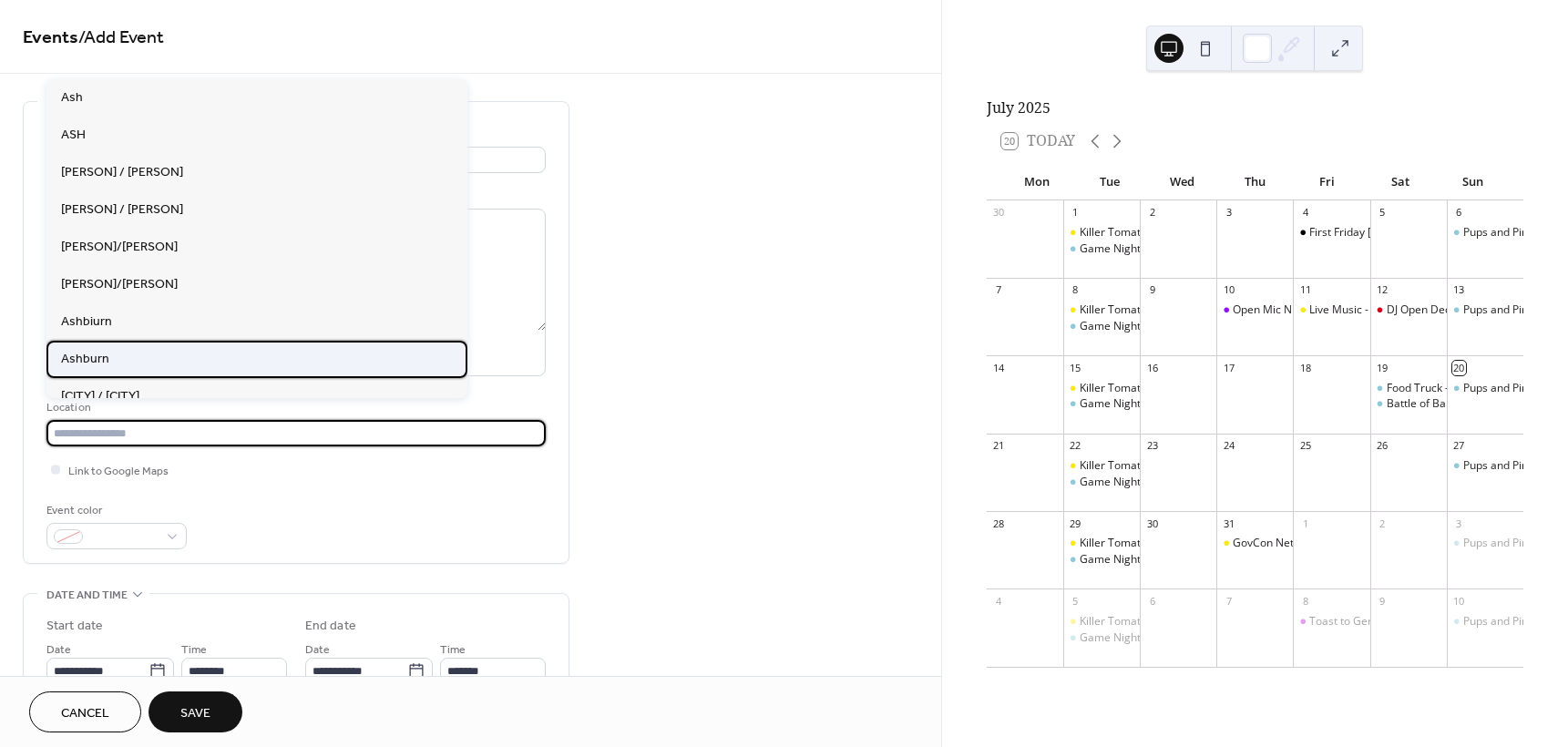 click on "Ashburn" at bounding box center [257, 359] 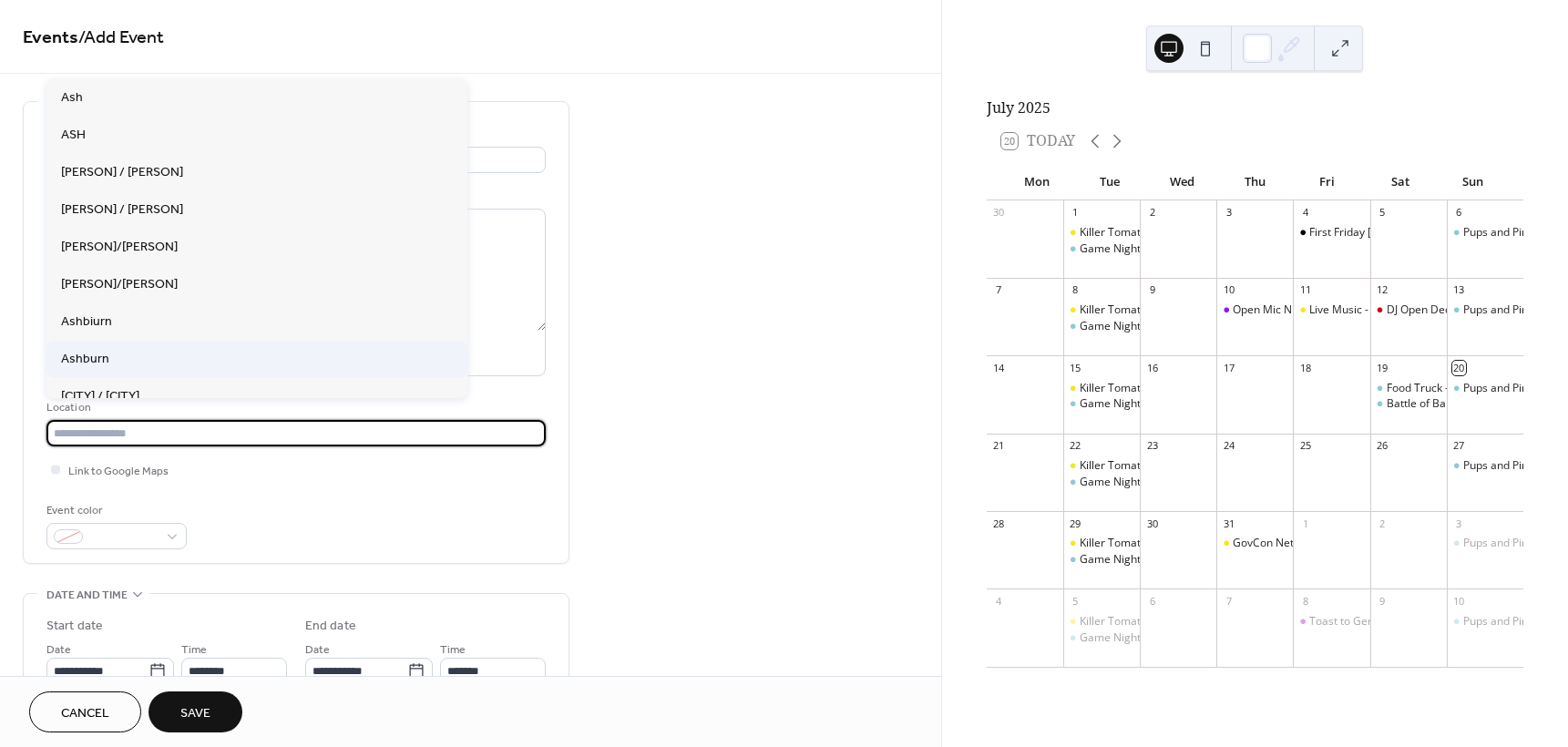 type on "*******" 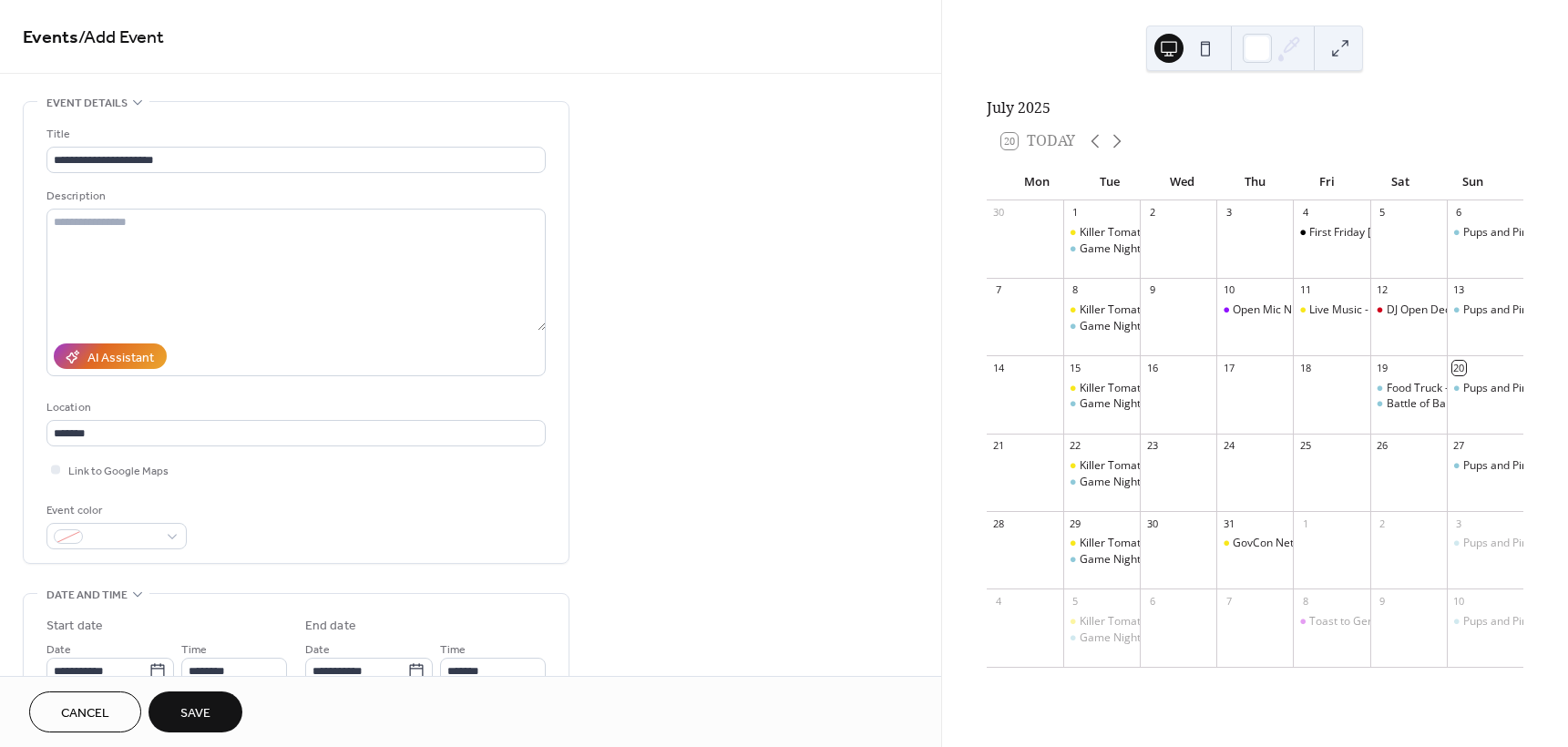 scroll, scrollTop: 212, scrollLeft: 0, axis: vertical 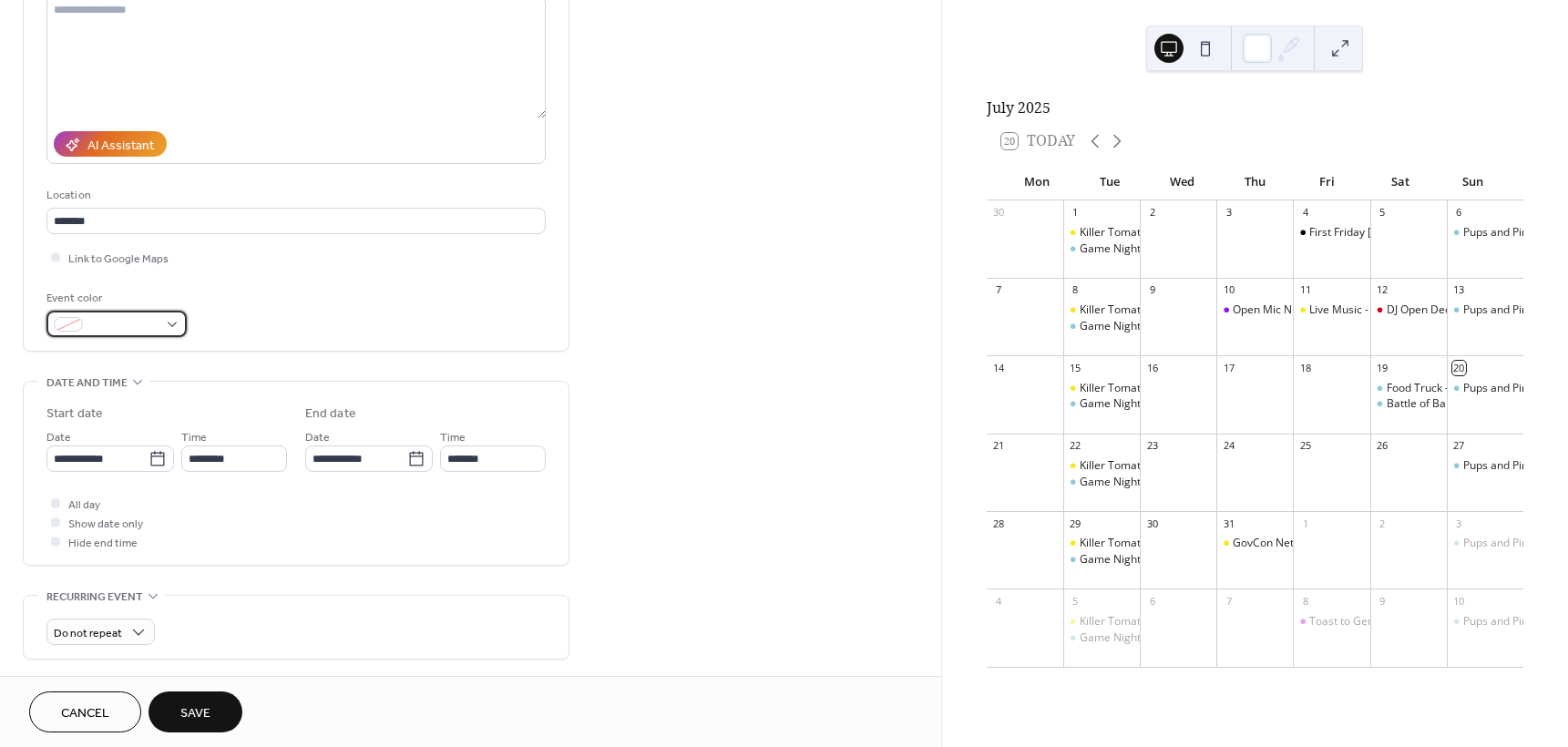 click at bounding box center [117, 323] 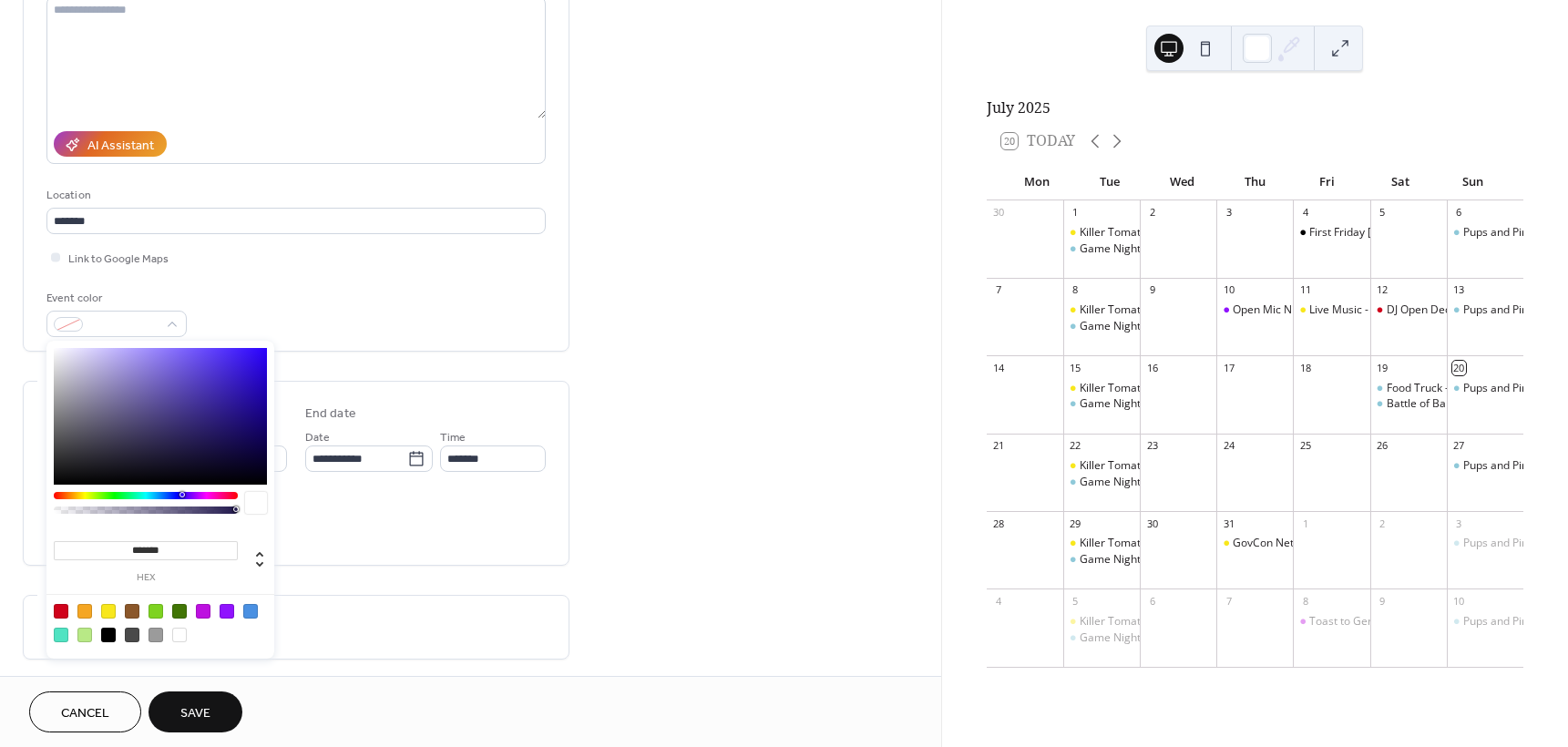 click at bounding box center (108, 611) 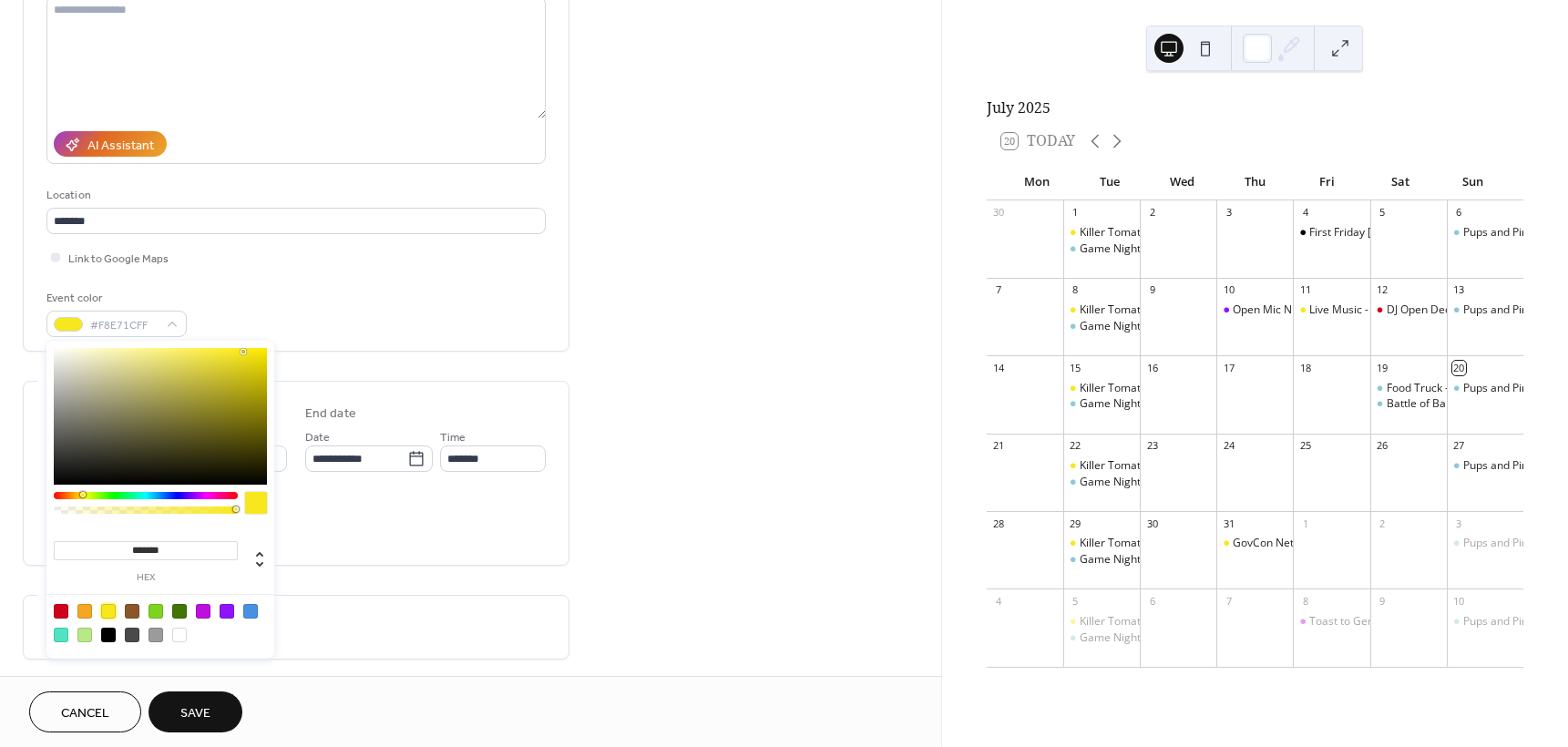 click on "**********" at bounding box center (296, 473) 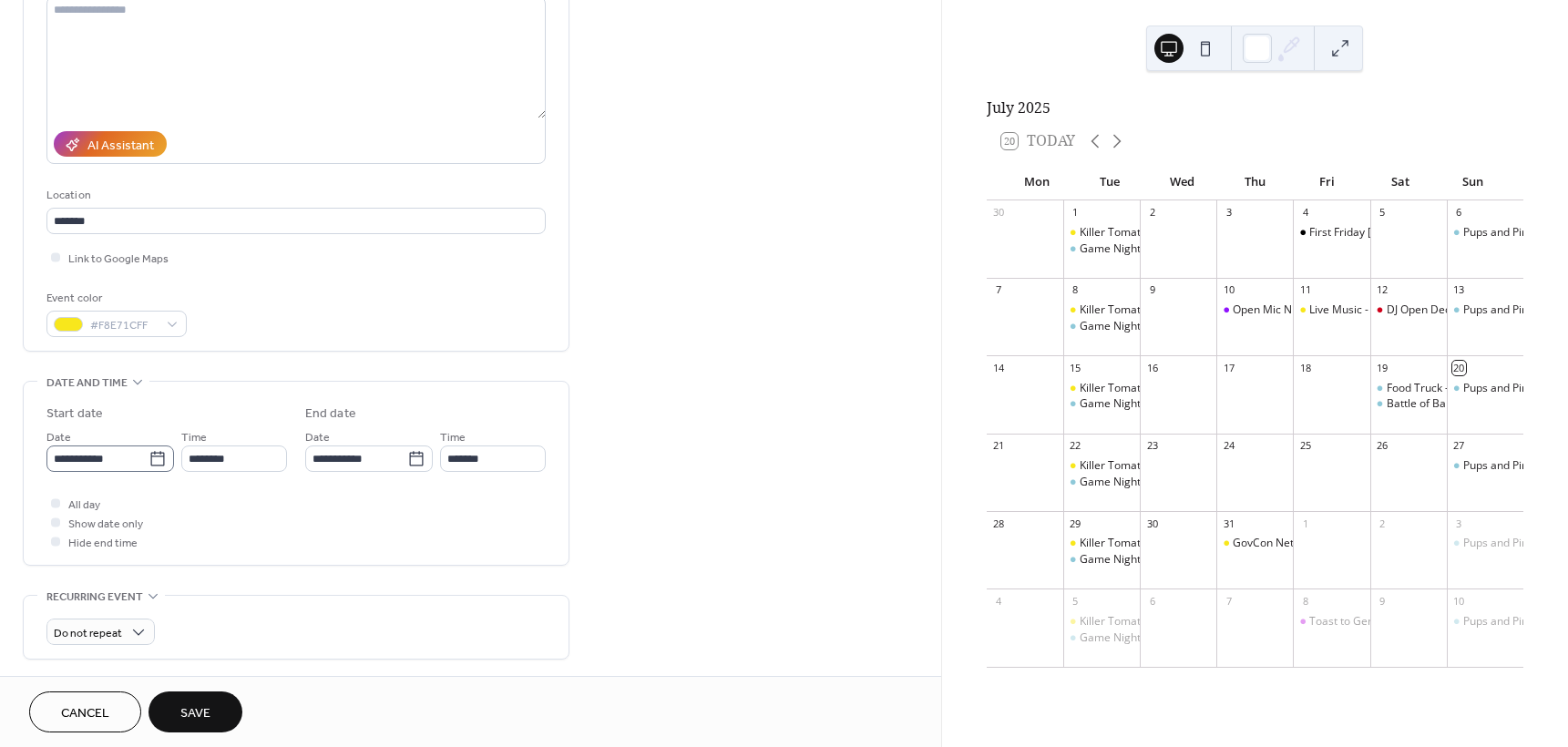 click 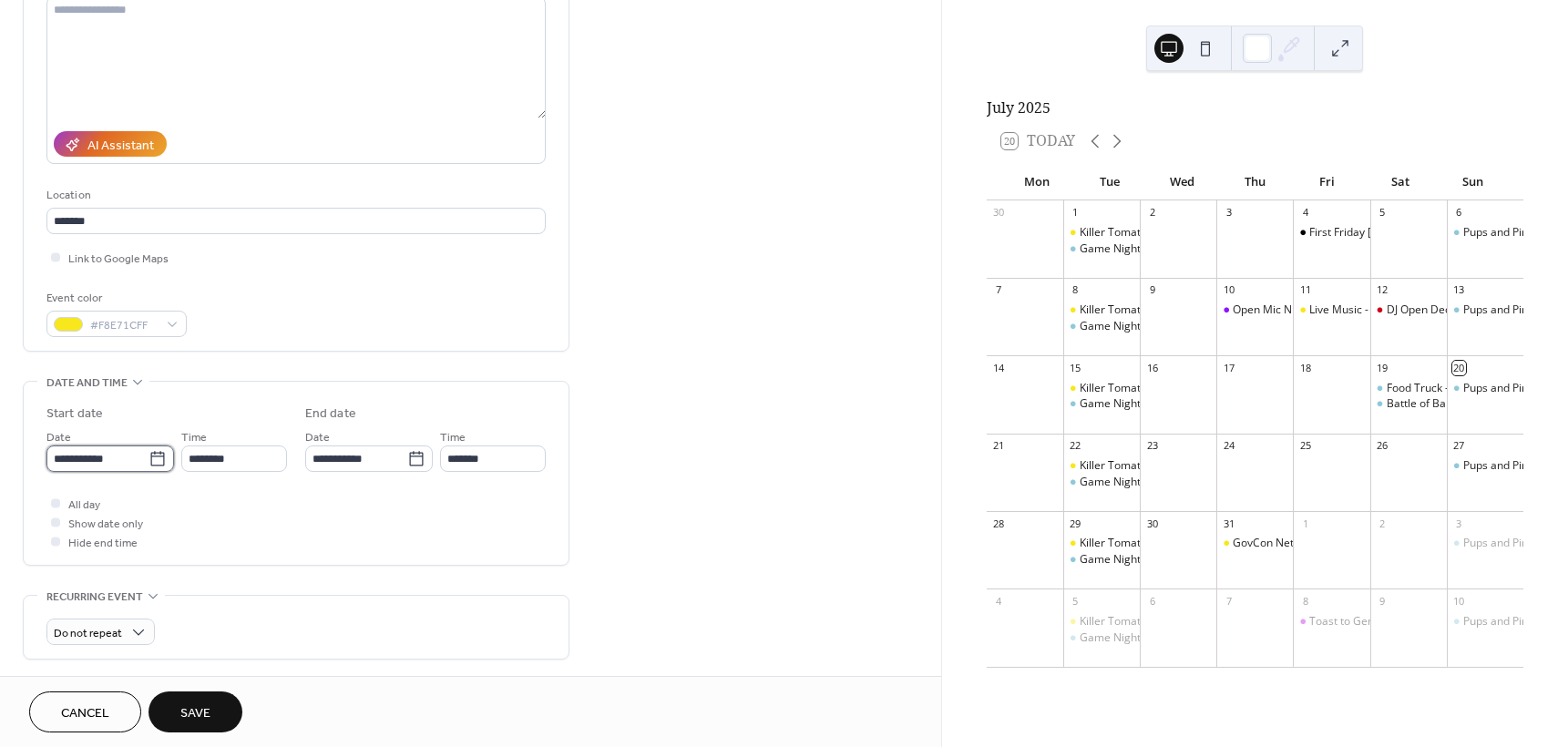 click on "**********" at bounding box center (97, 458) 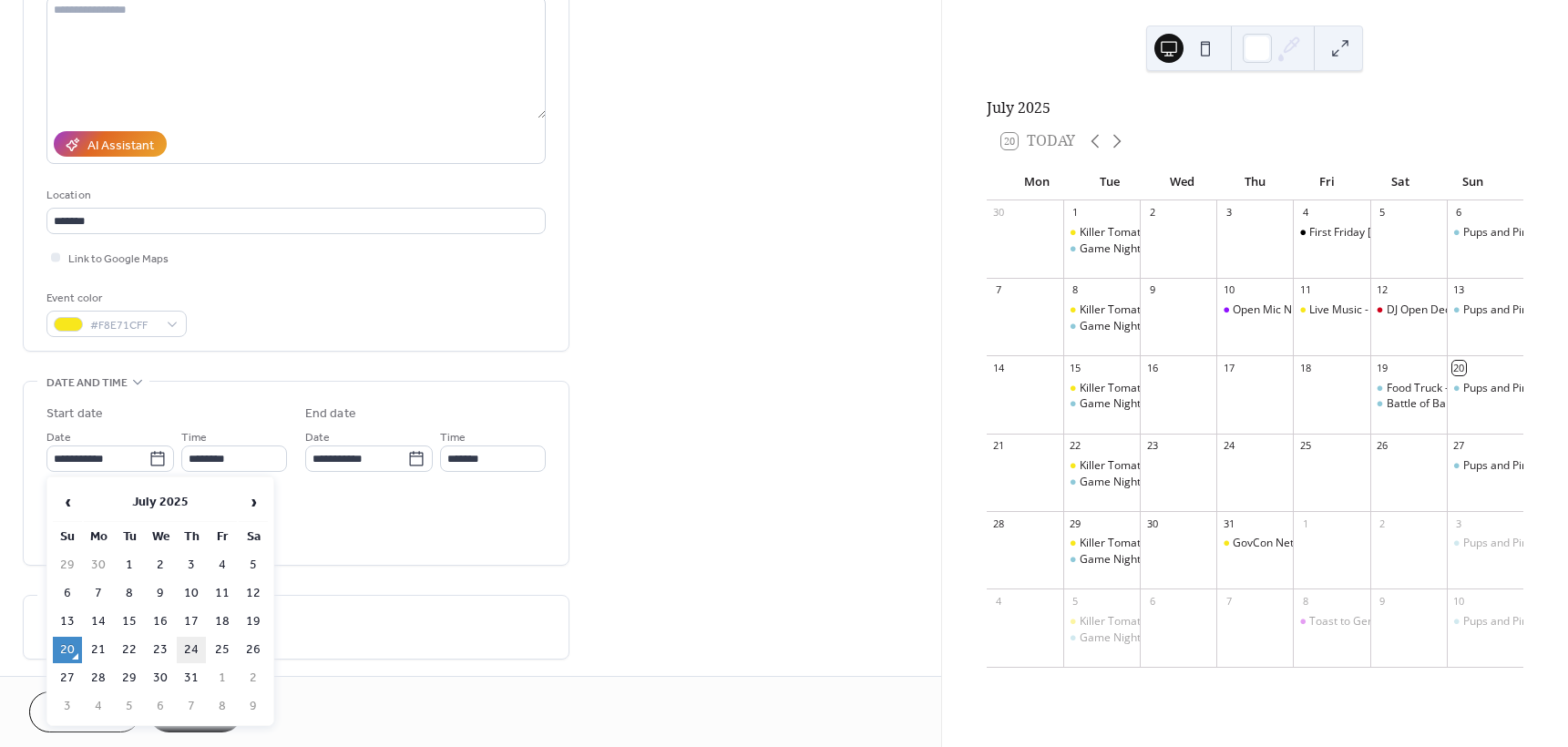 click on "24" at bounding box center [191, 650] 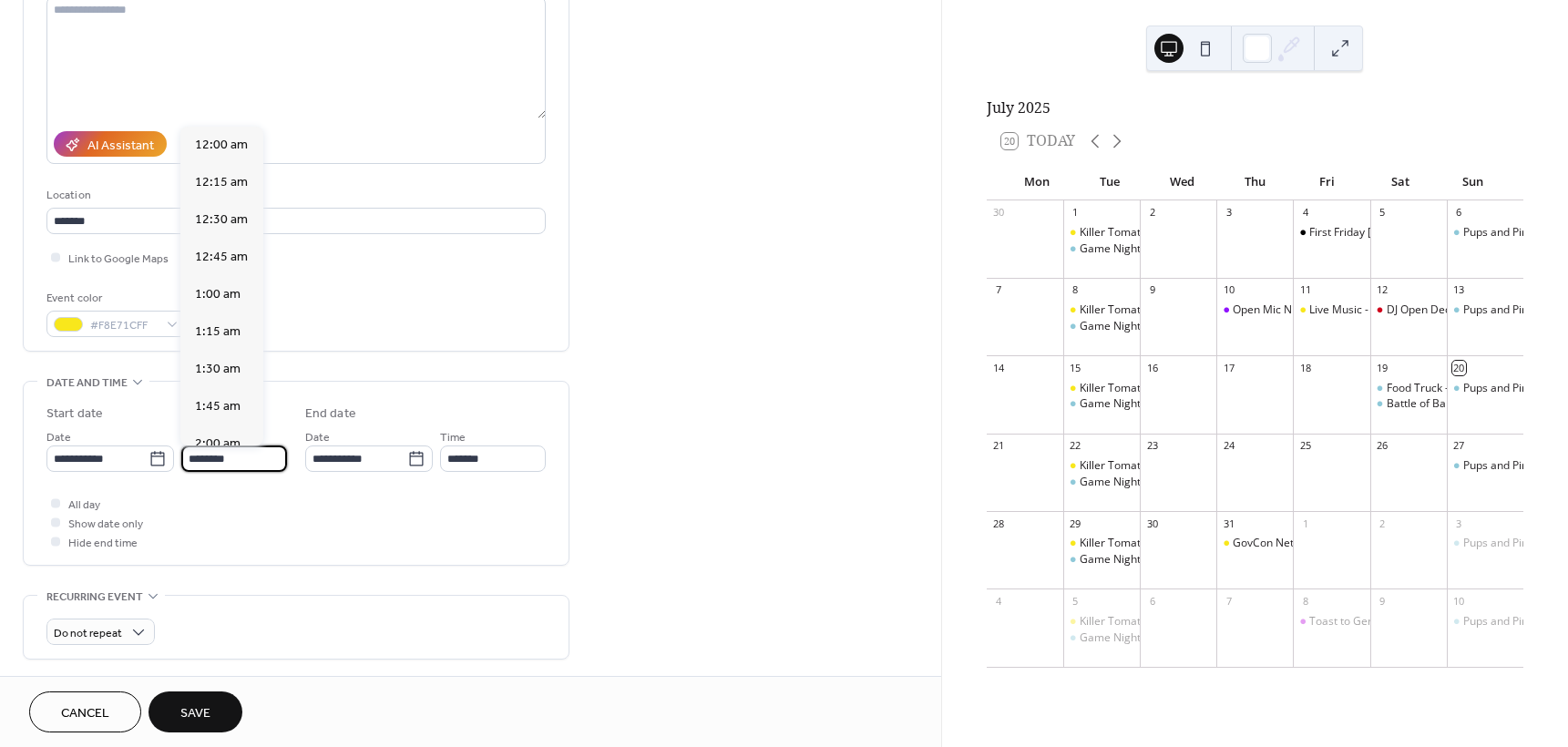 click on "********" at bounding box center [234, 458] 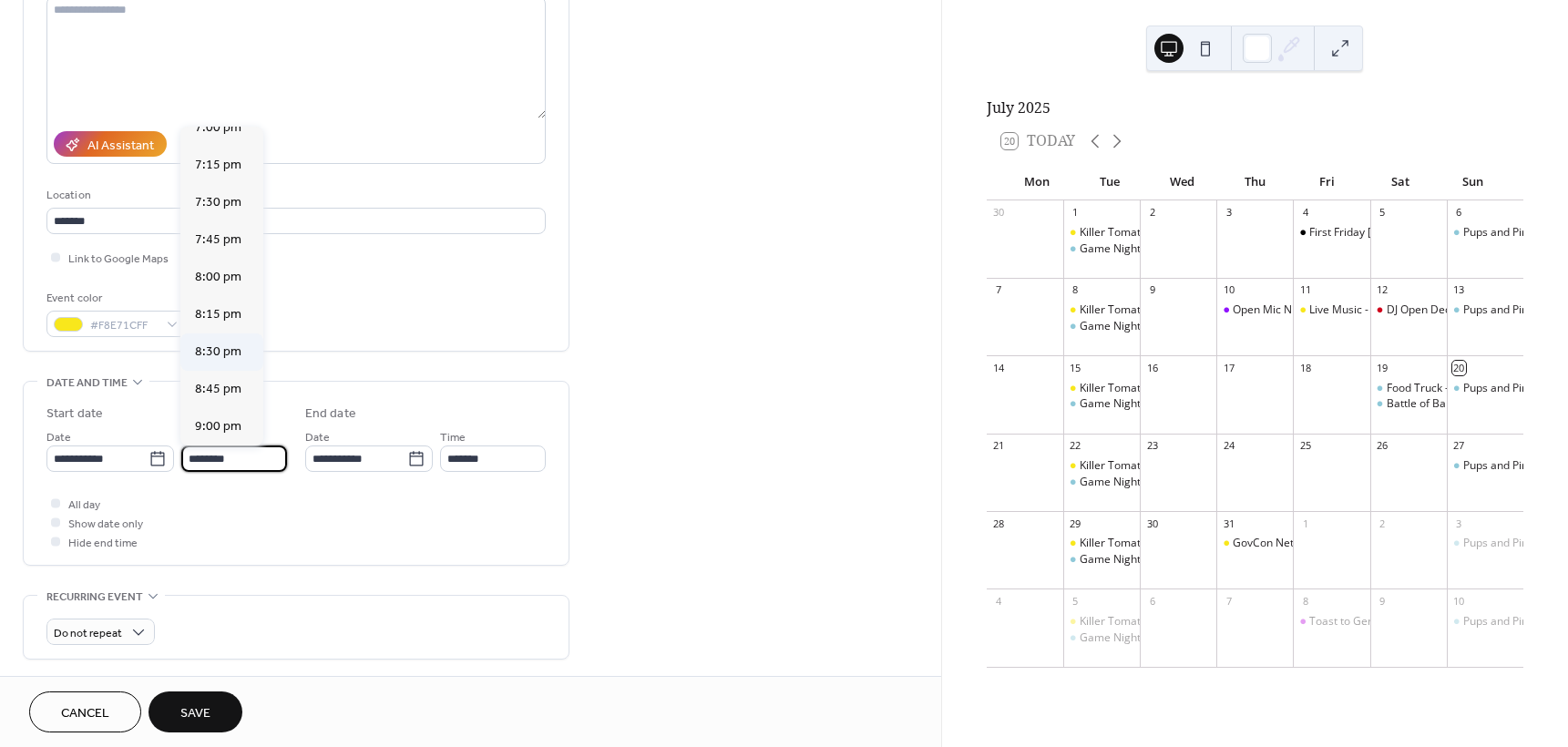 scroll, scrollTop: 2643, scrollLeft: 0, axis: vertical 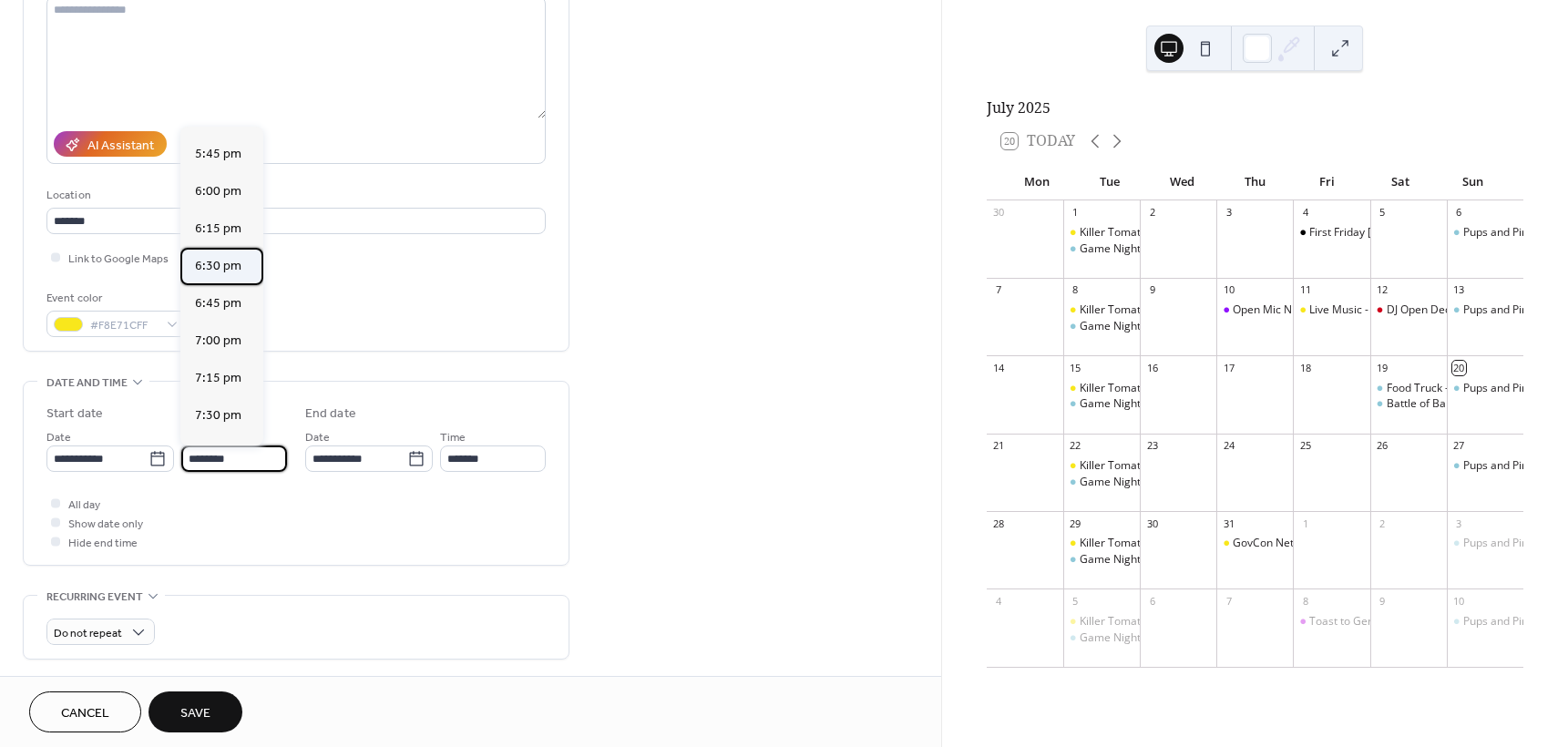 click on "6:30 pm" at bounding box center [218, 266] 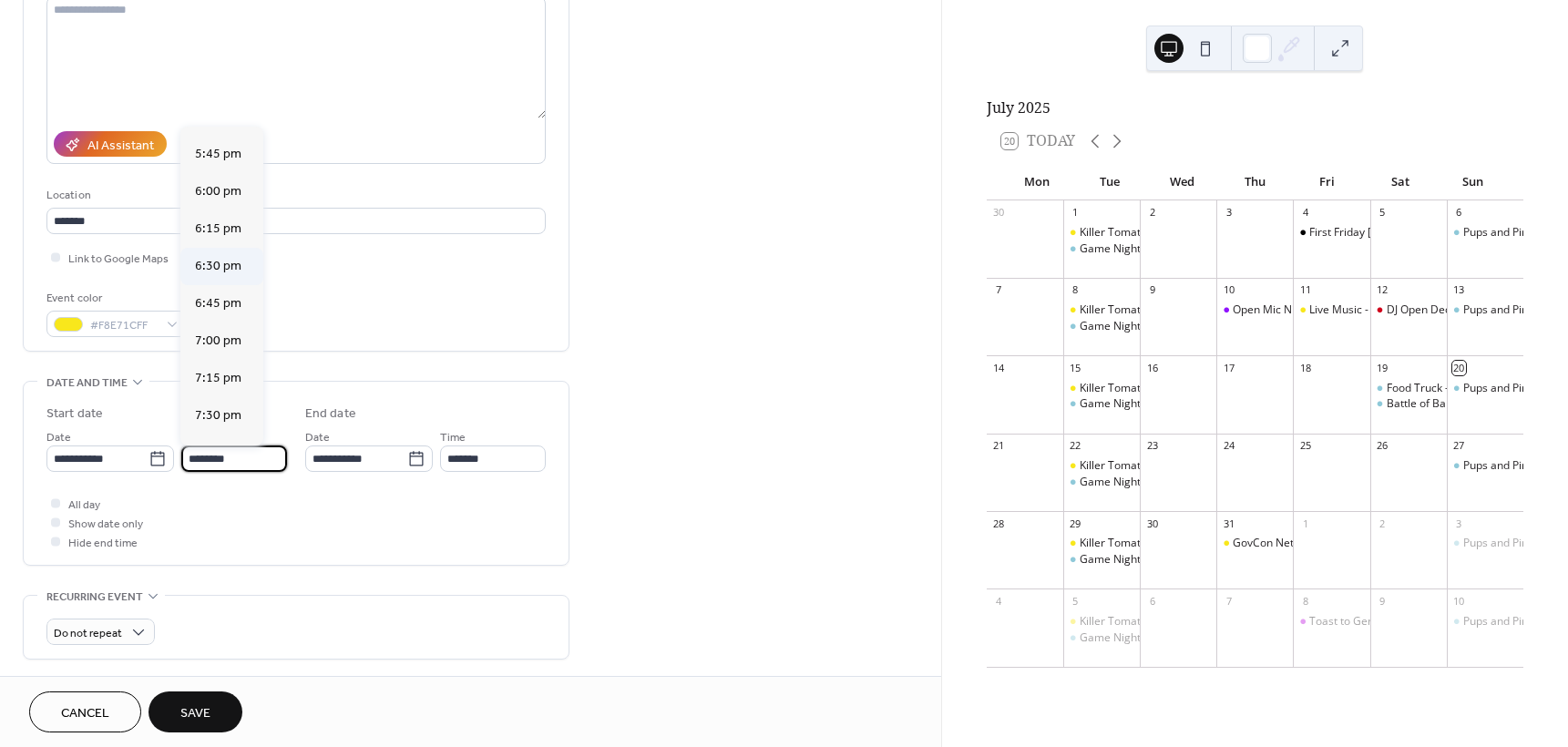 type on "*******" 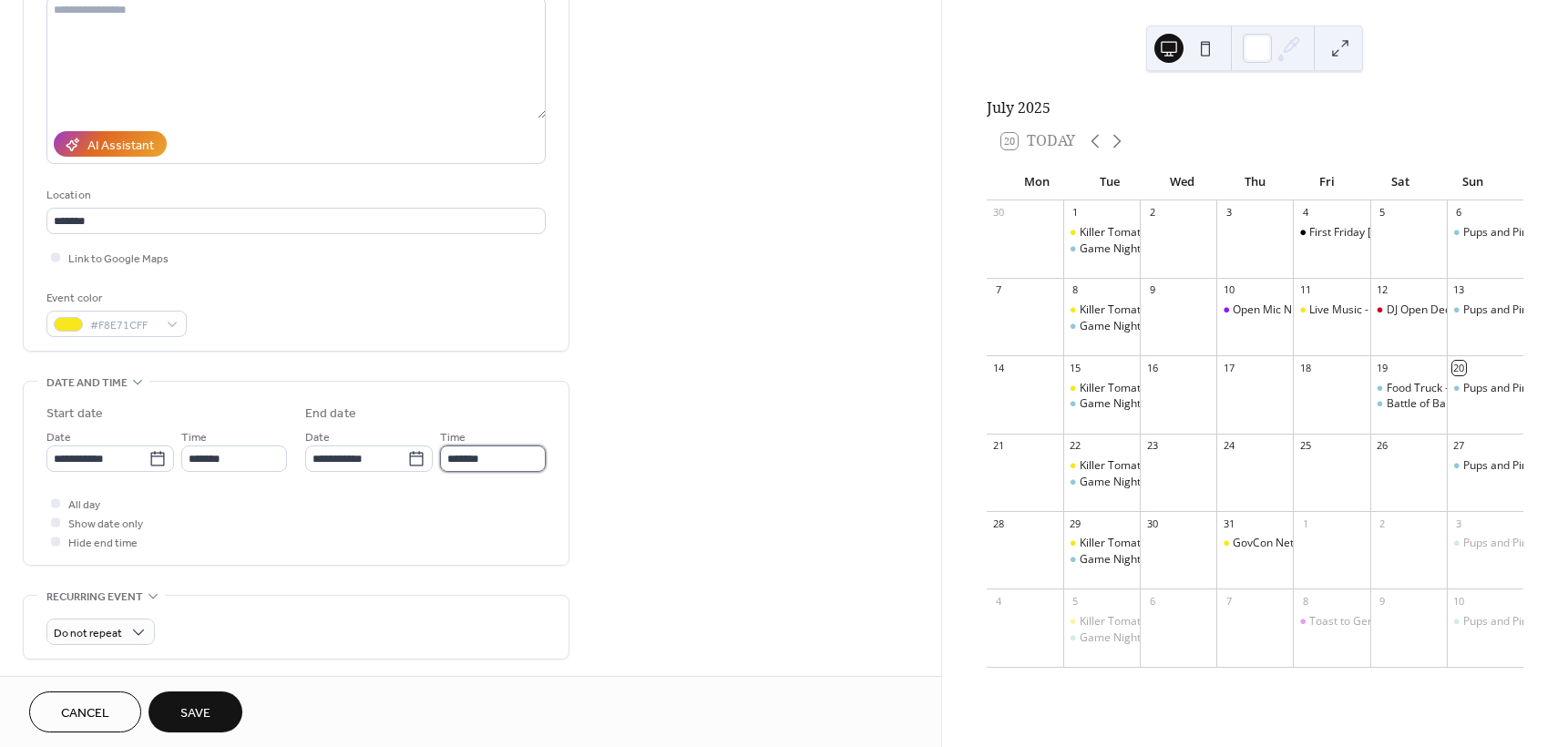 click on "*******" at bounding box center (493, 458) 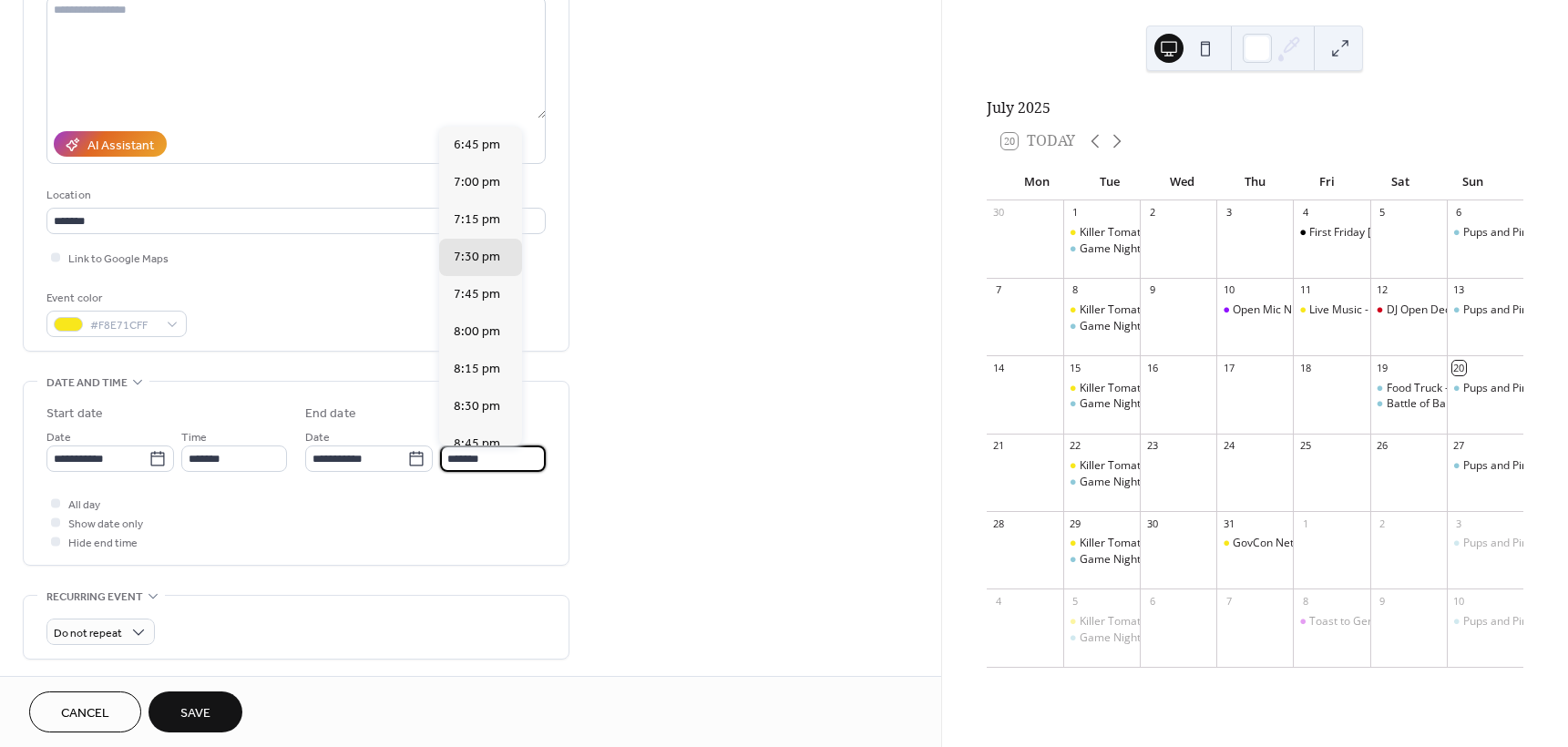 scroll, scrollTop: 212, scrollLeft: 0, axis: vertical 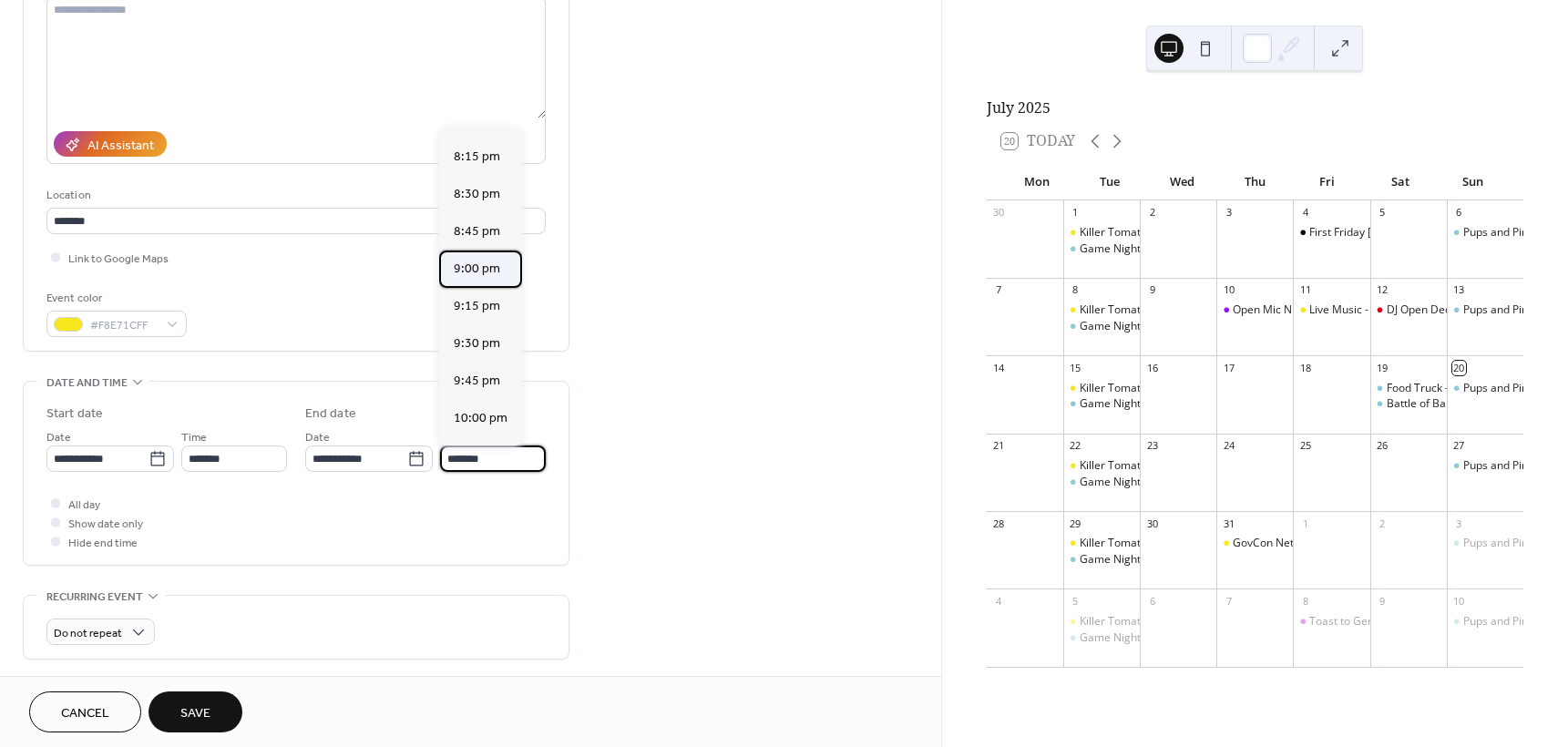 click on "9:00 pm" at bounding box center (477, 269) 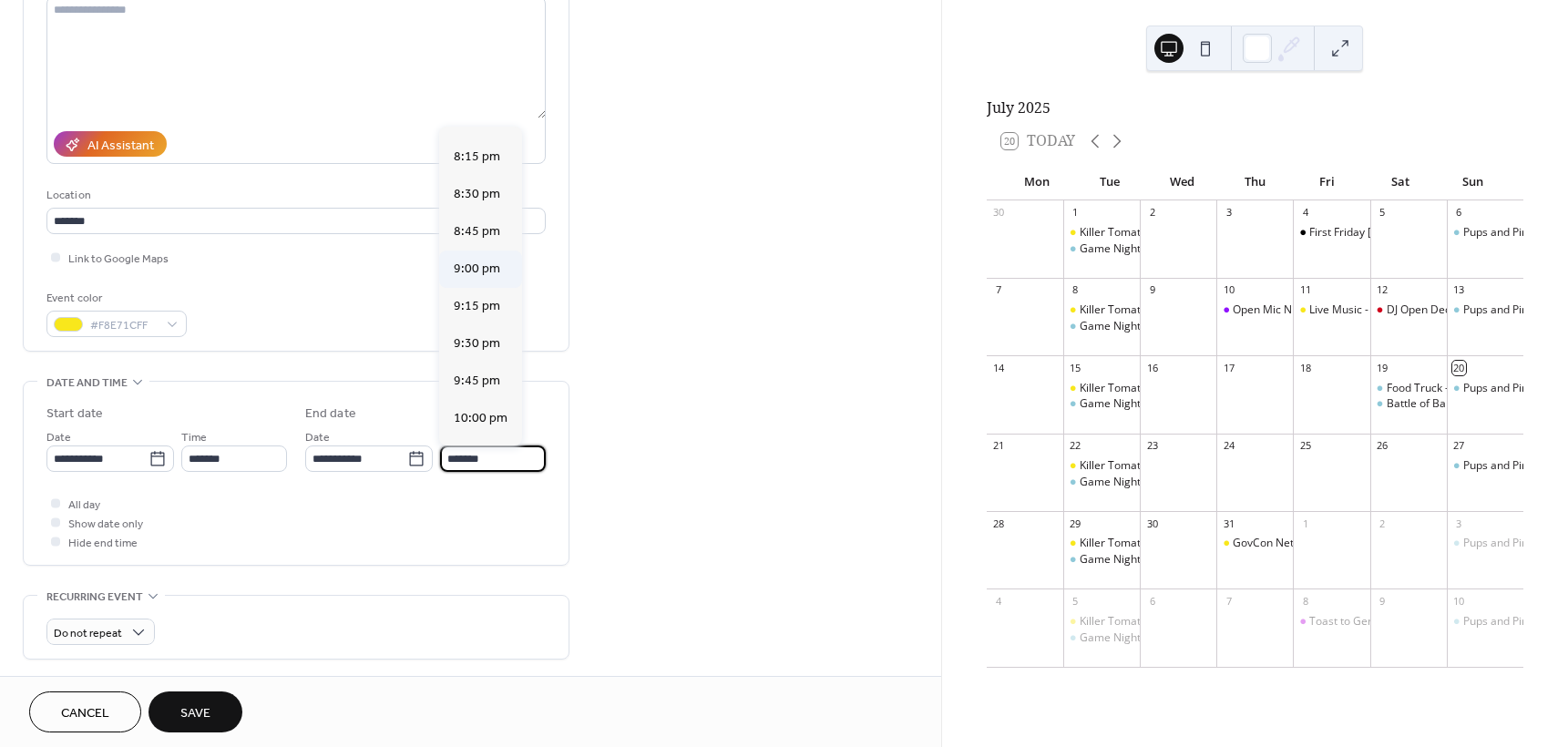 type on "*******" 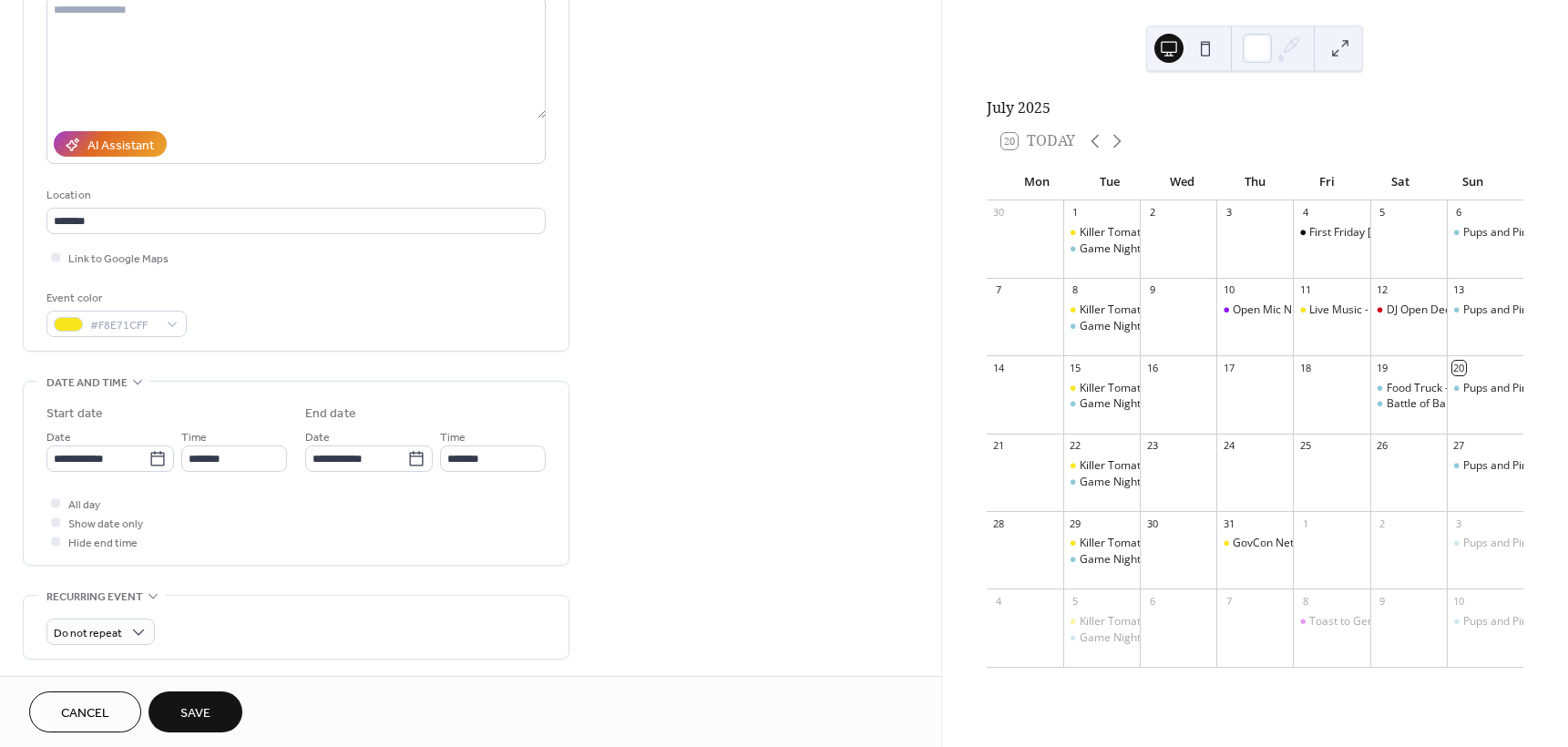 click on "All day Show date only Hide end time" at bounding box center (296, 522) 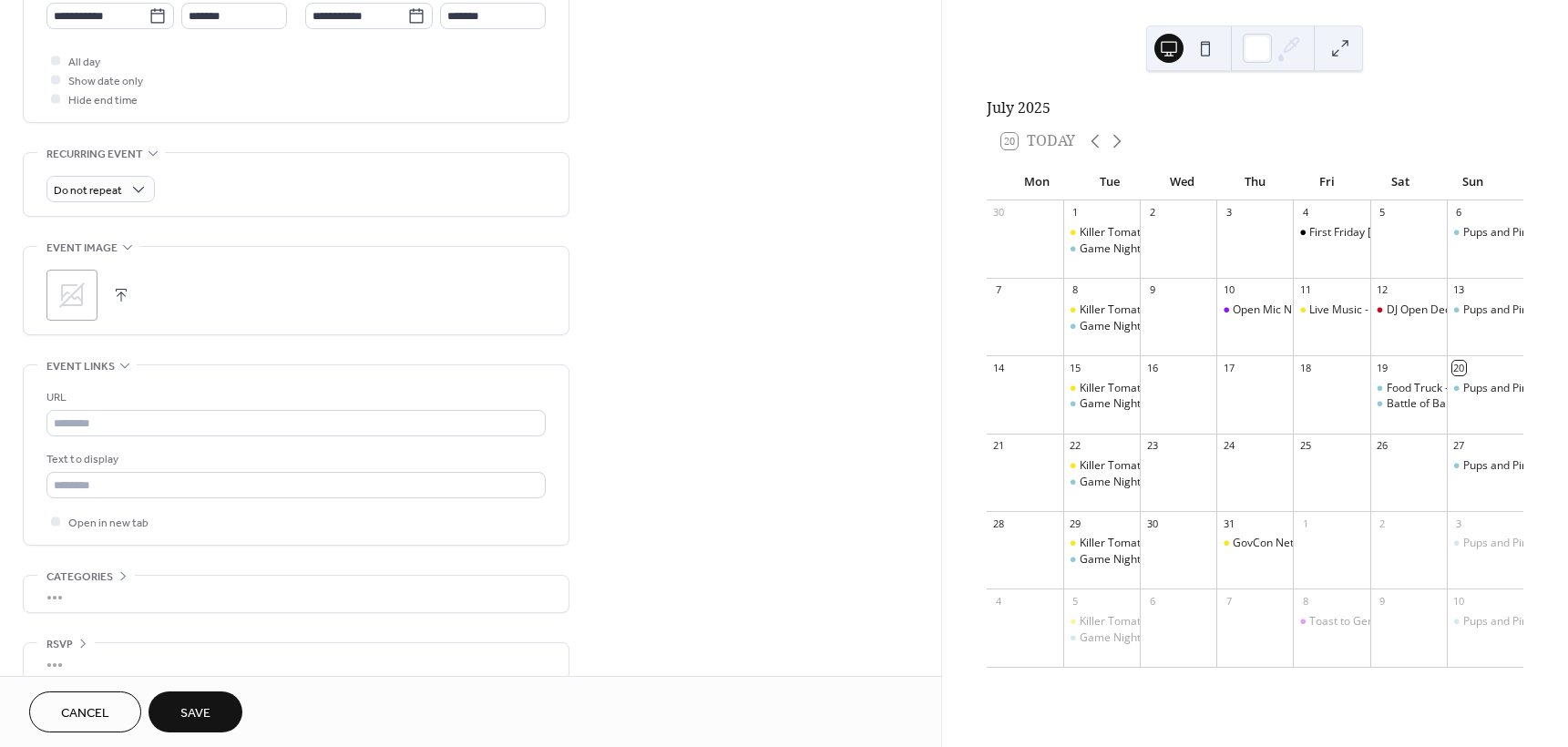 scroll, scrollTop: 678, scrollLeft: 0, axis: vertical 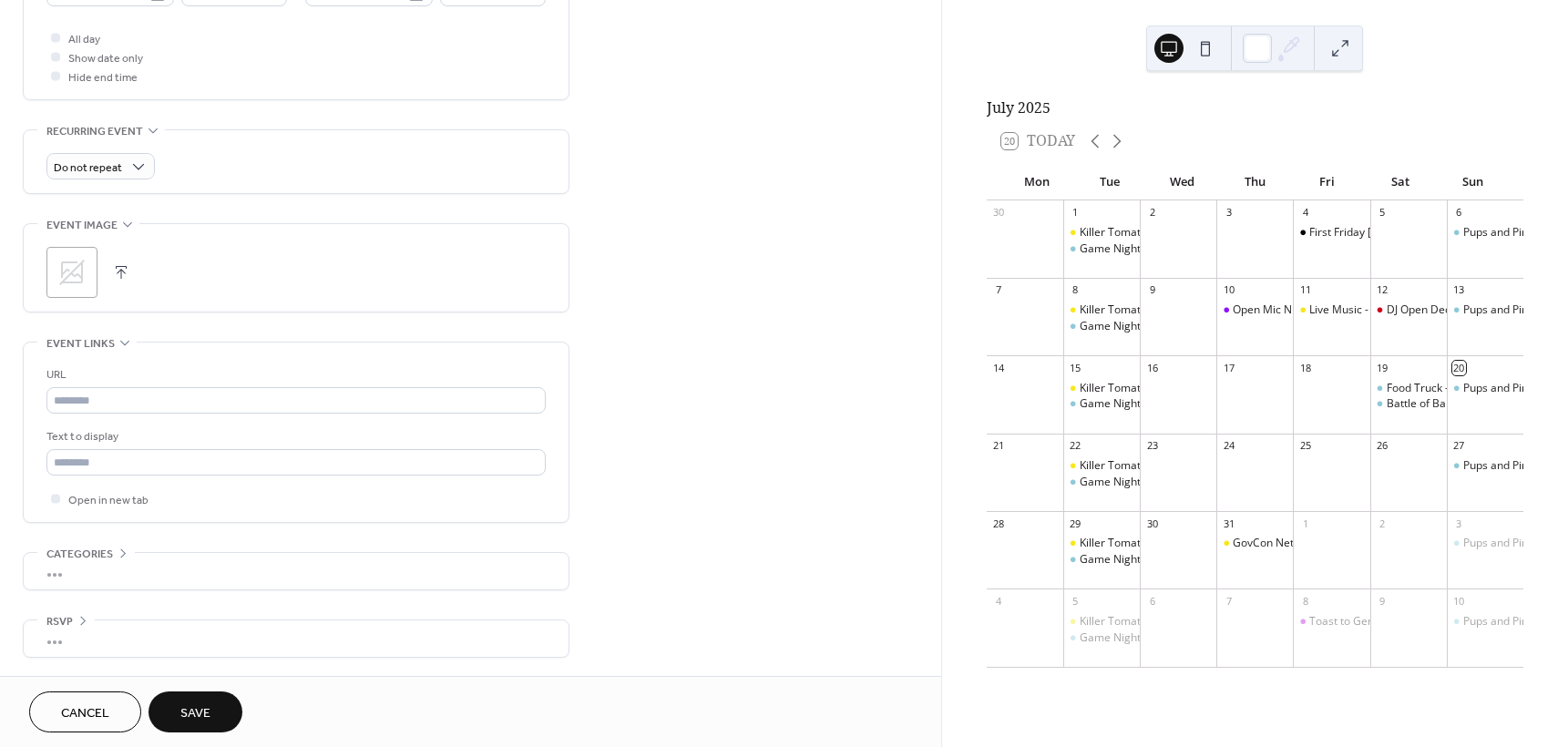 click on "Save" at bounding box center [195, 713] 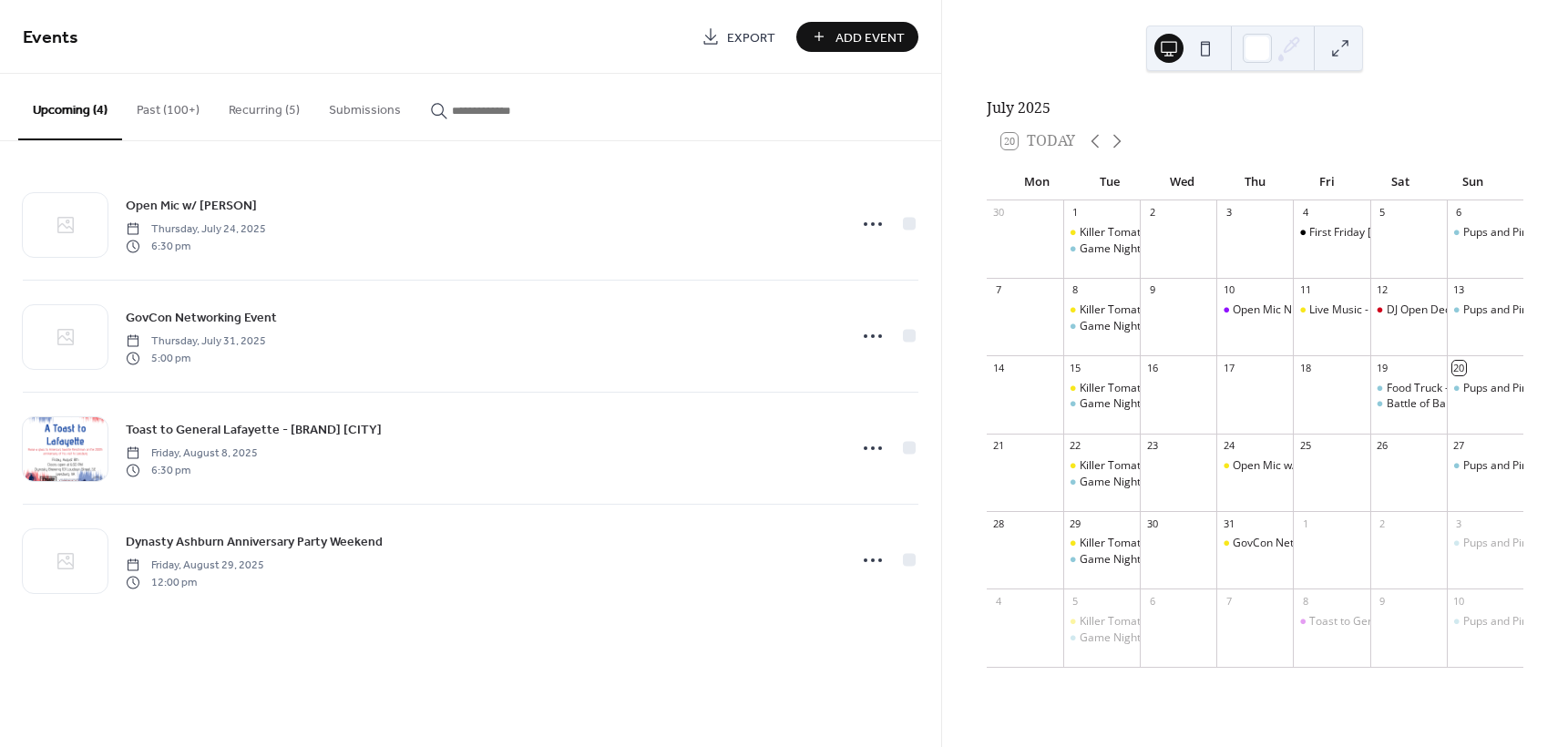 click on "Add Event" at bounding box center [870, 37] 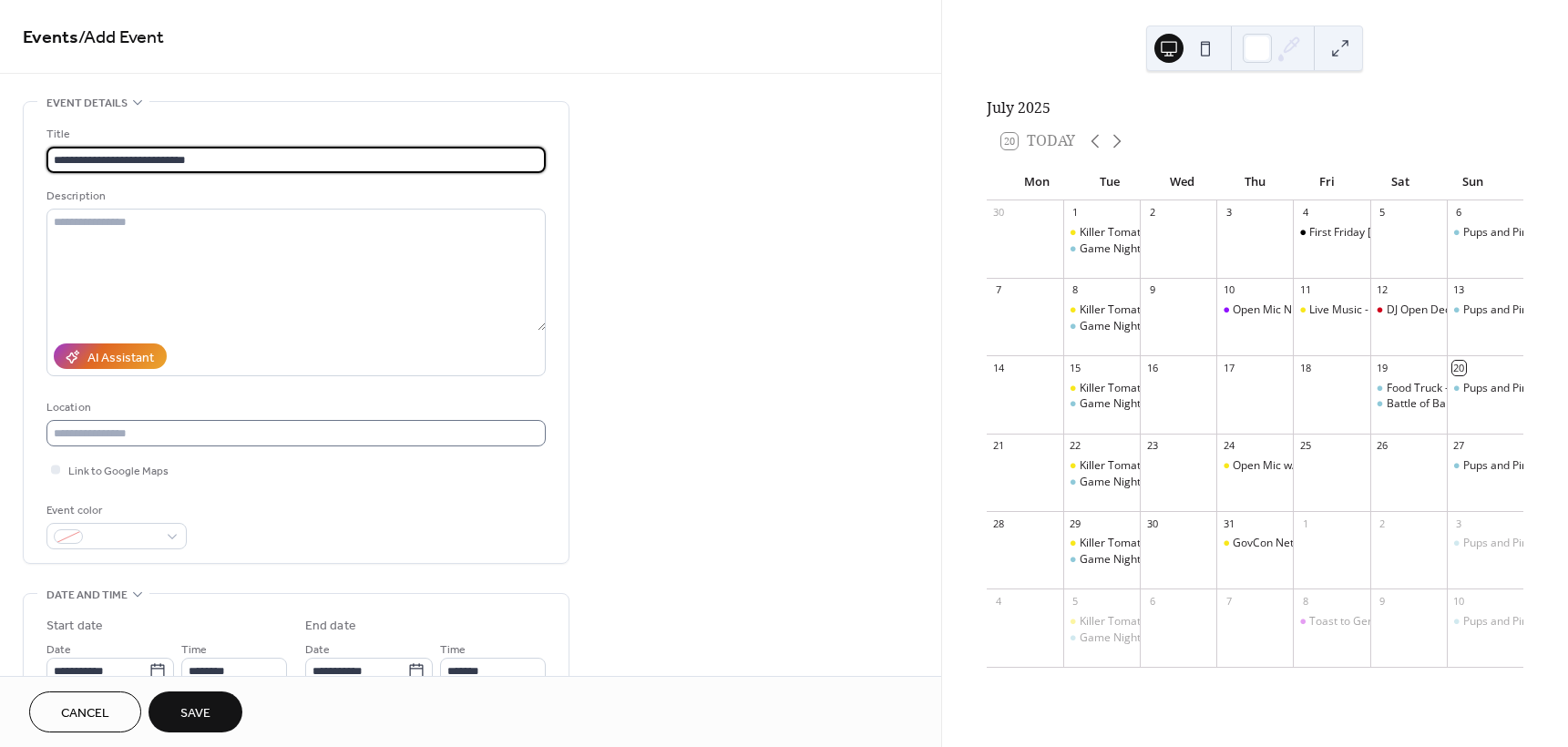 type on "**********" 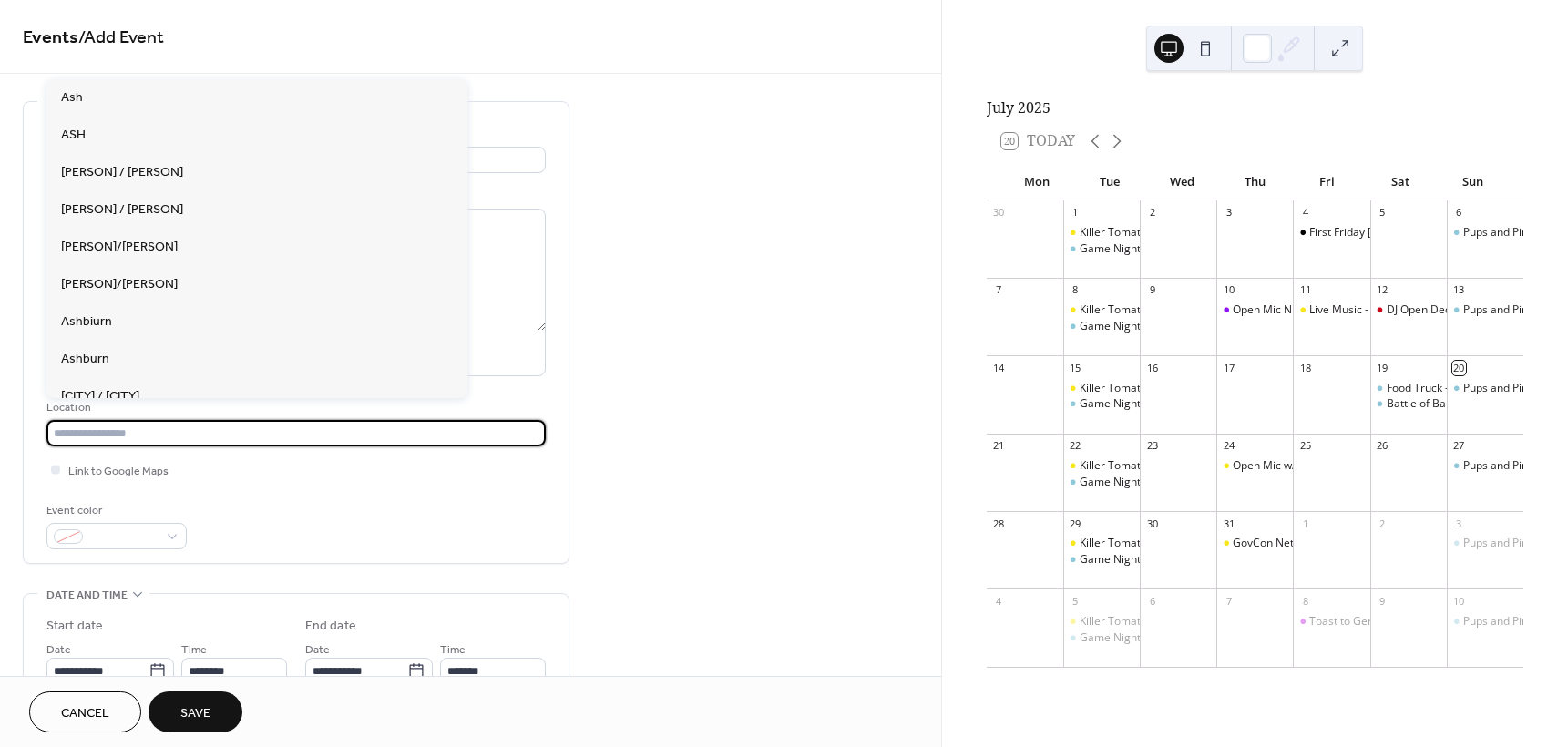 click at bounding box center [296, 433] 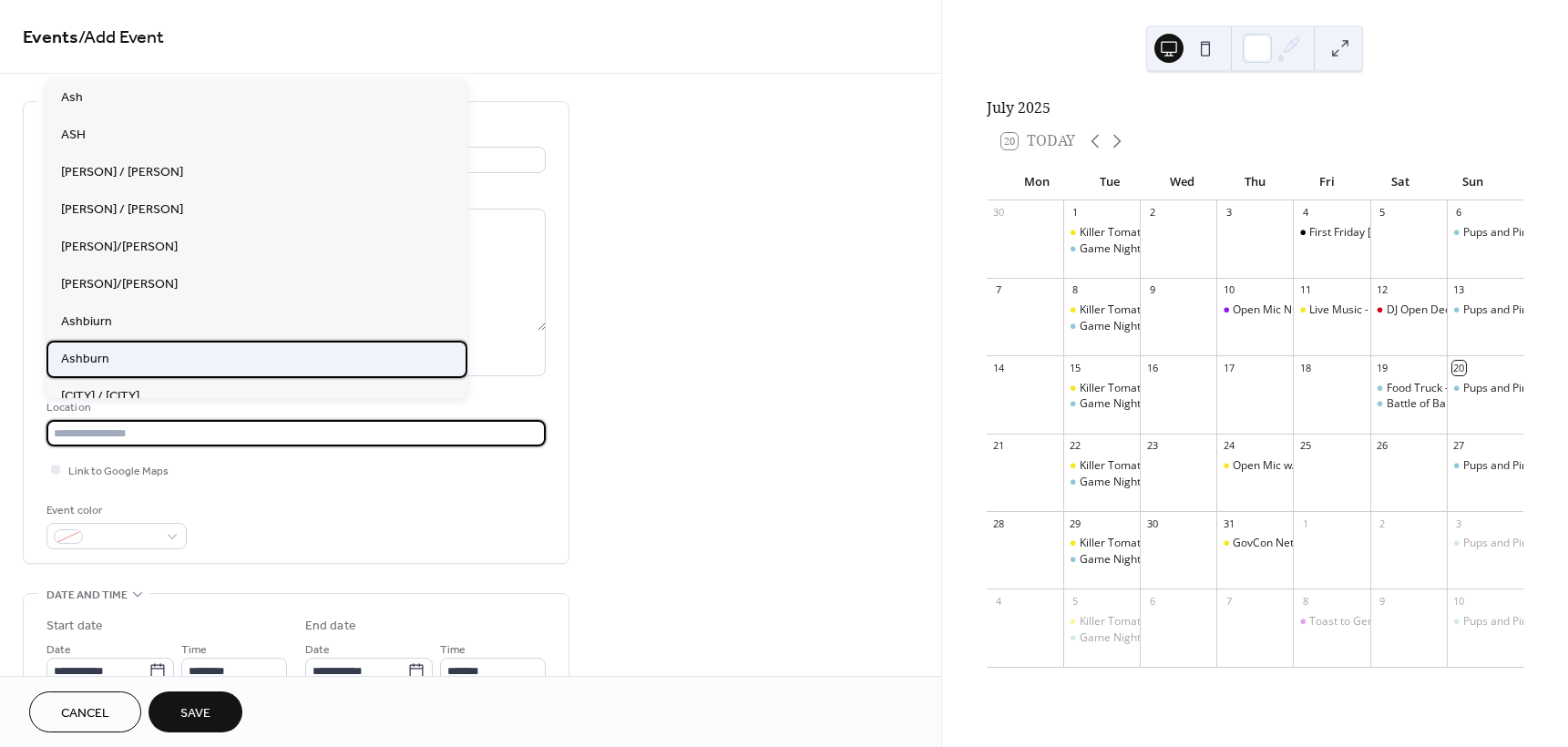 click on "Ashburn" at bounding box center [257, 359] 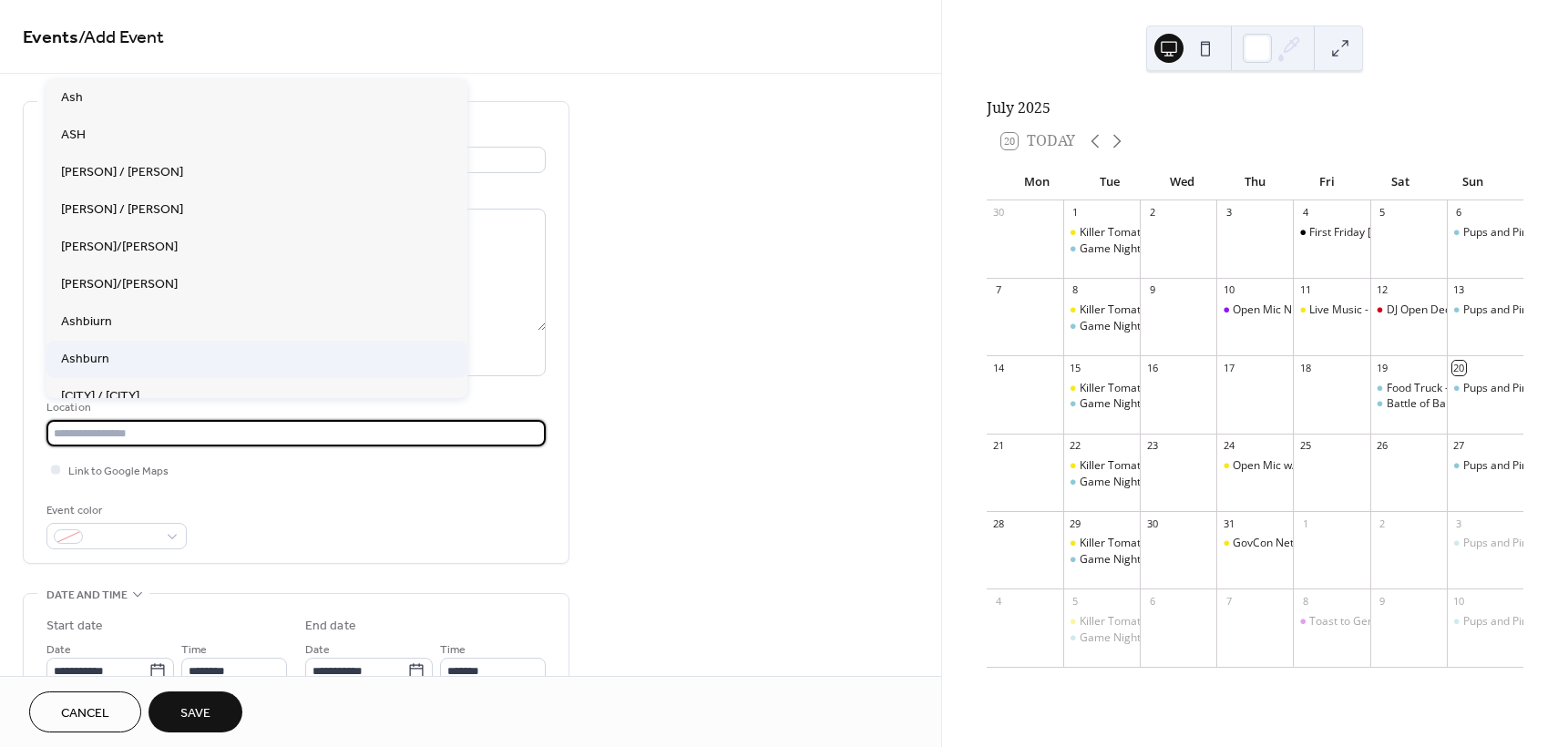 type on "*******" 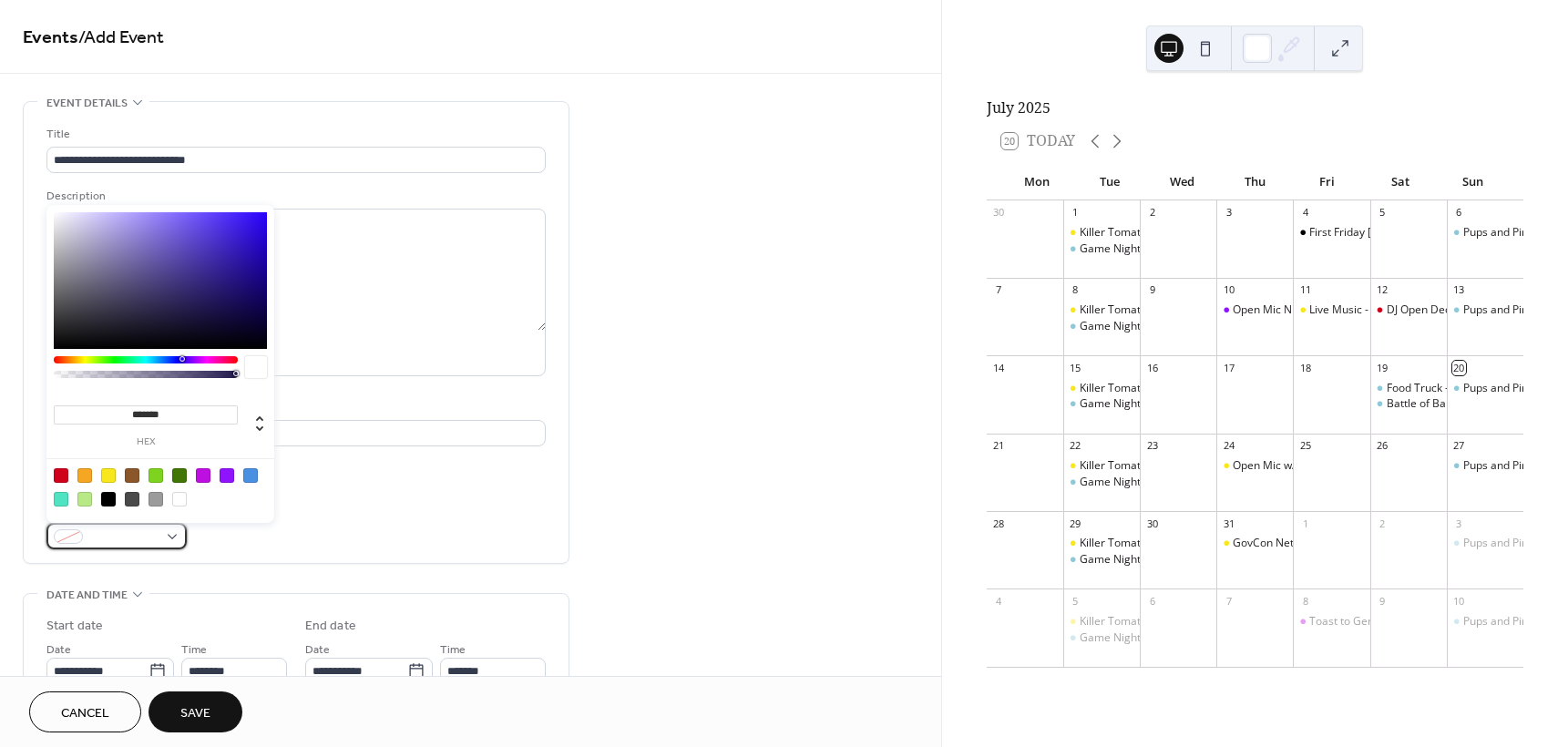 click at bounding box center [117, 536] 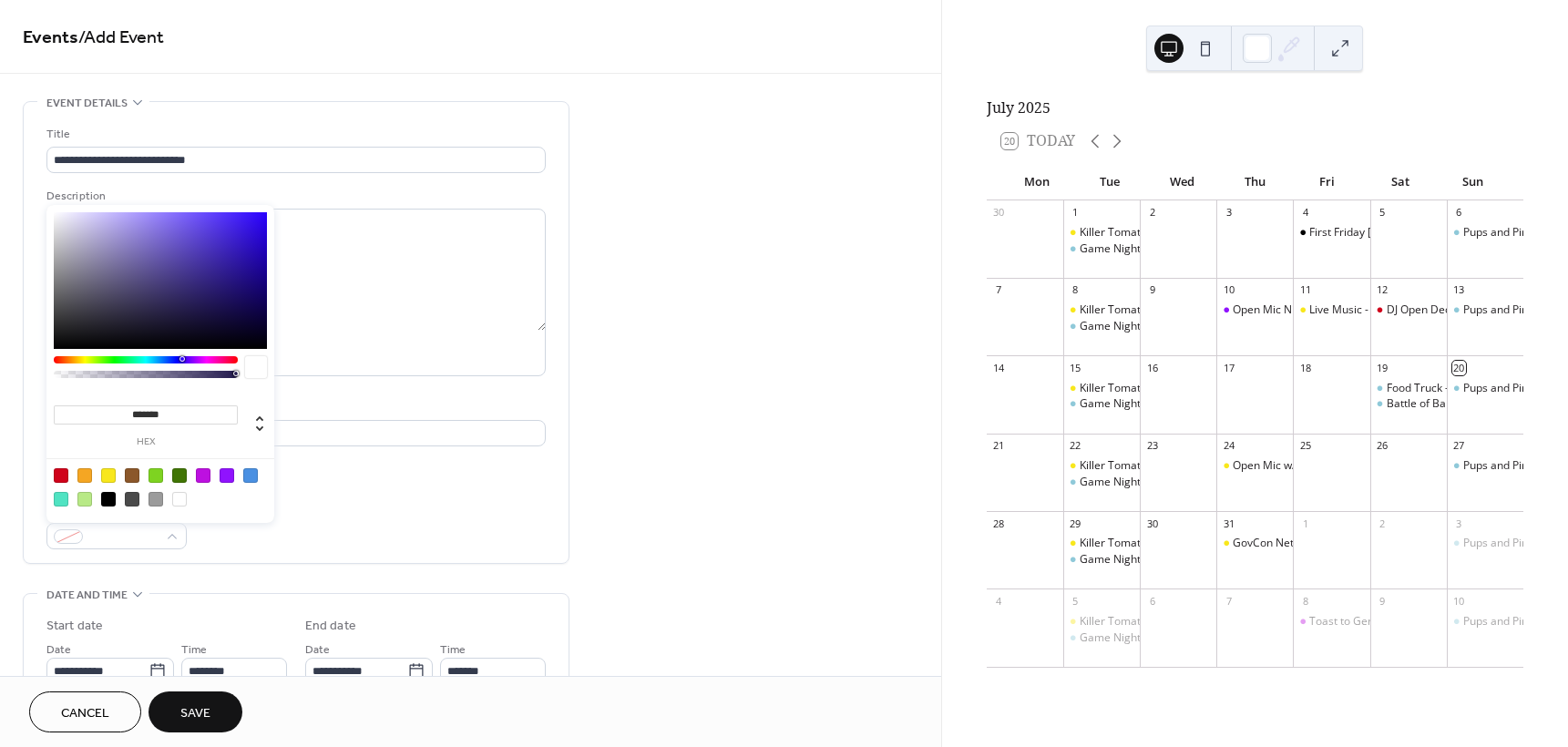 click at bounding box center [108, 499] 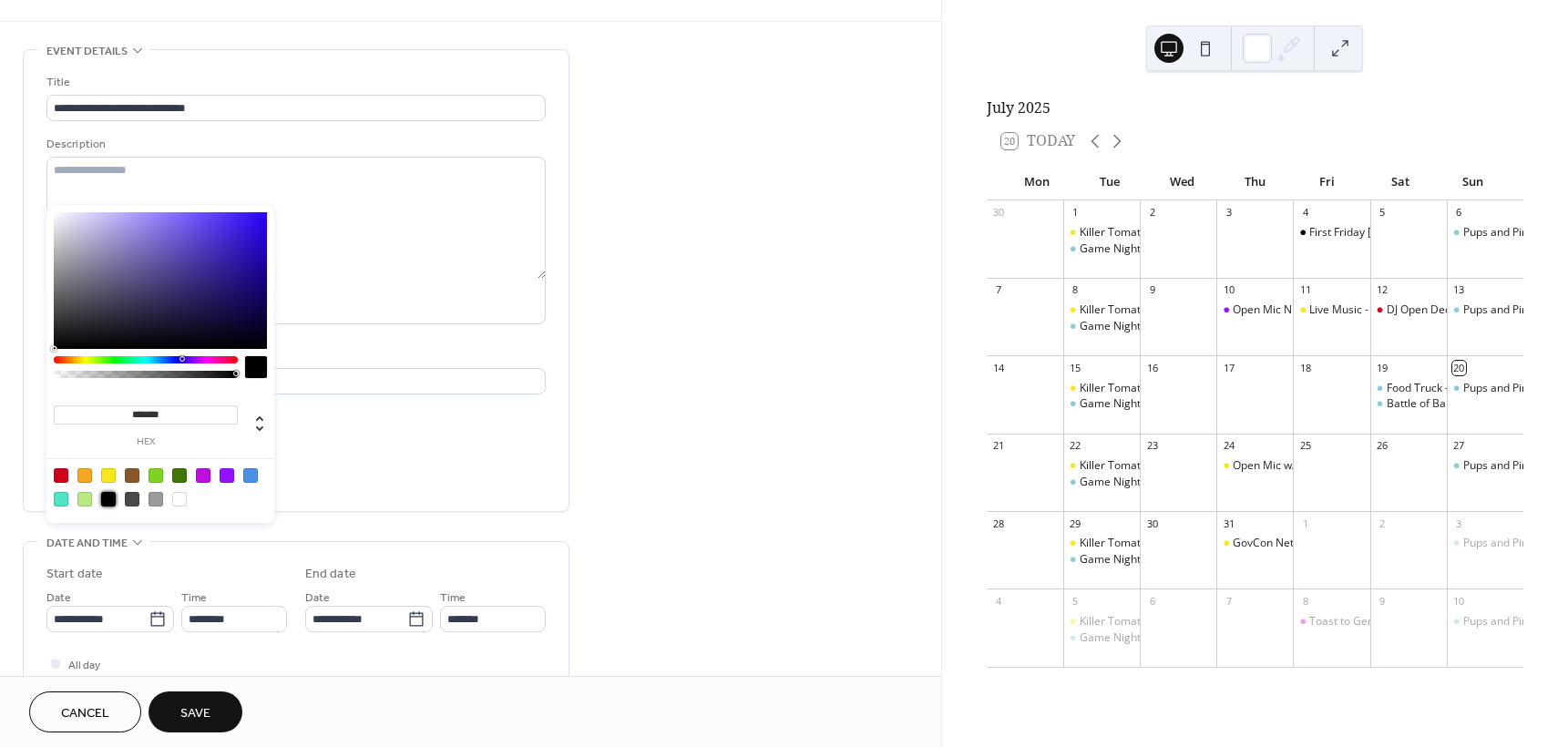 scroll, scrollTop: 0, scrollLeft: 0, axis: both 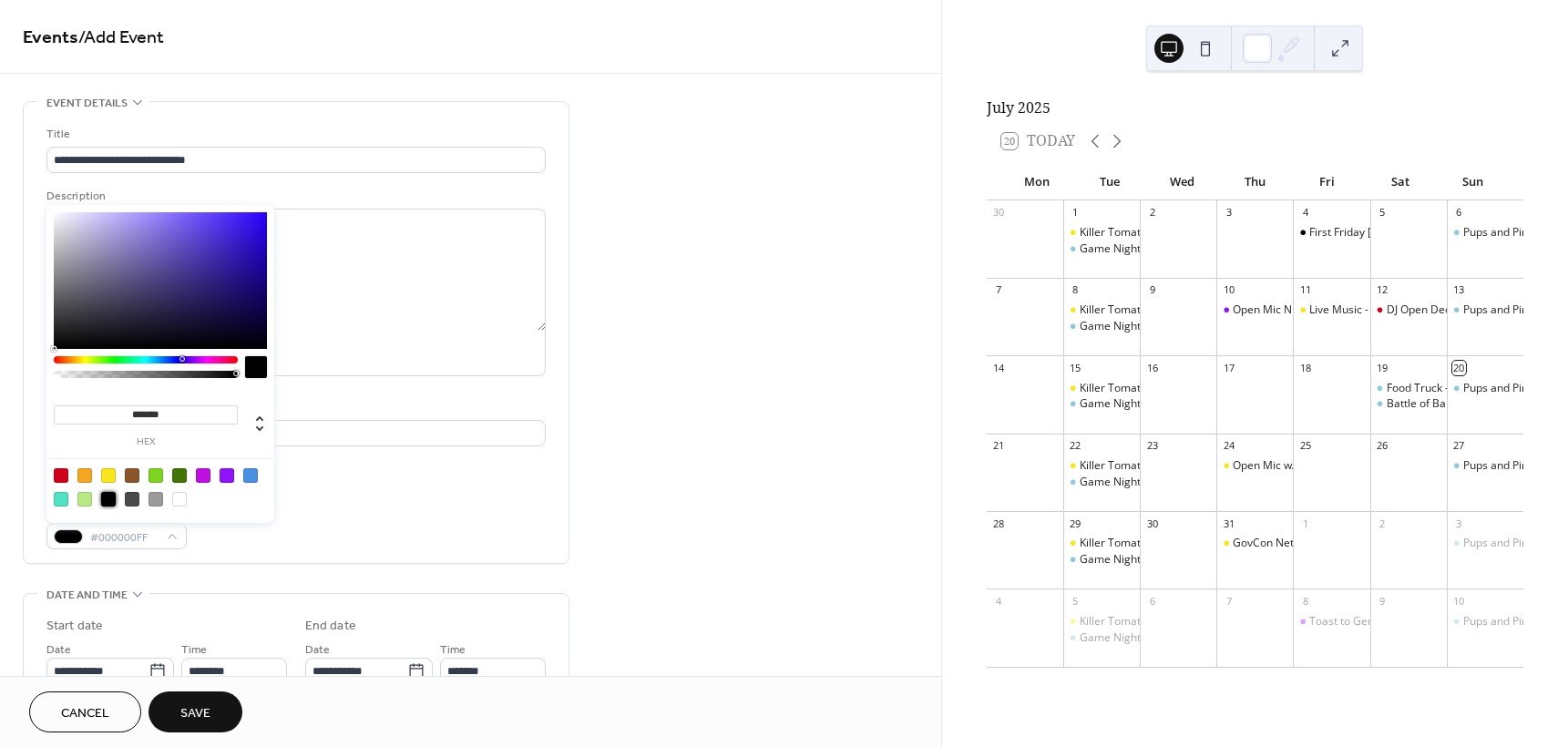 click on "**********" at bounding box center (296, 333) 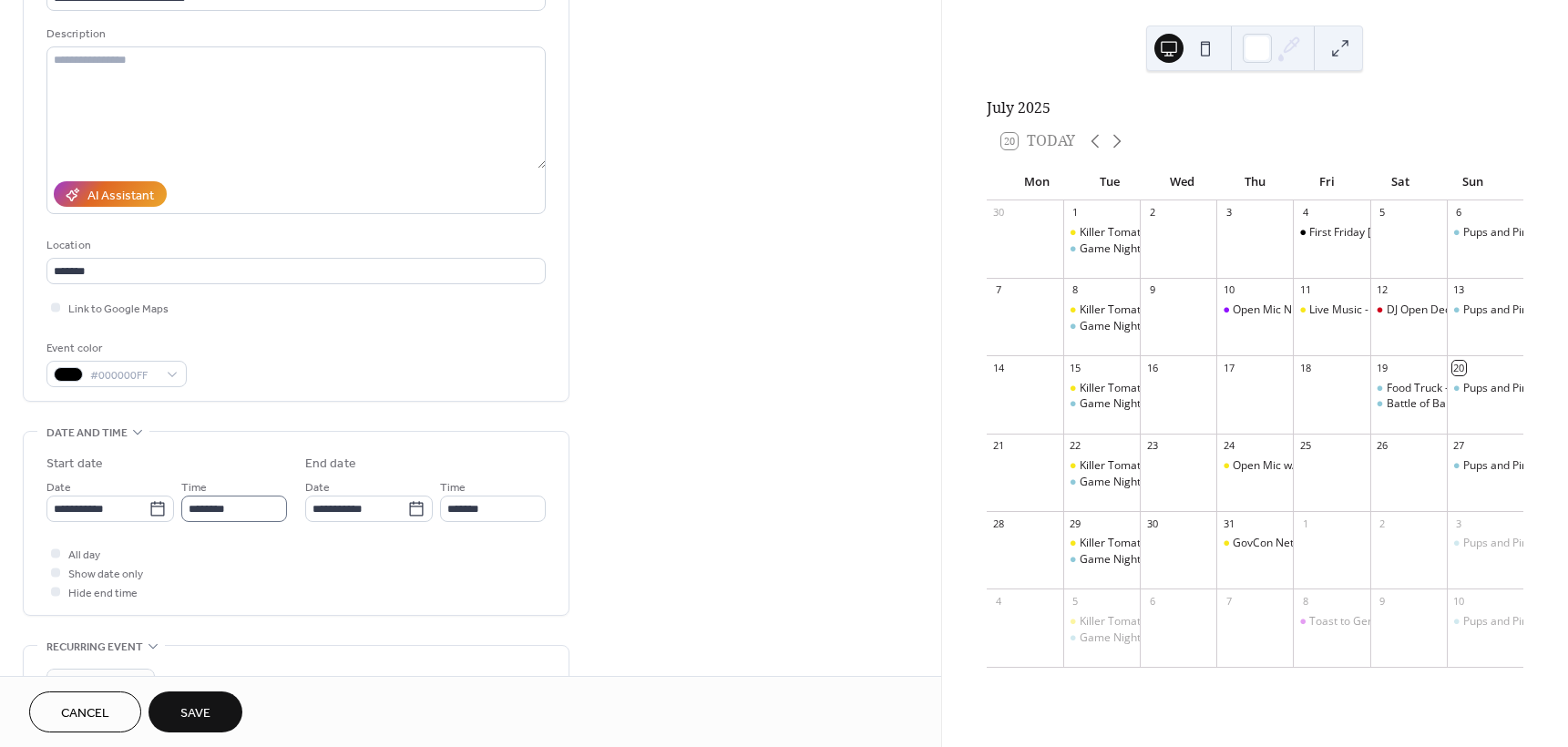 scroll, scrollTop: 425, scrollLeft: 0, axis: vertical 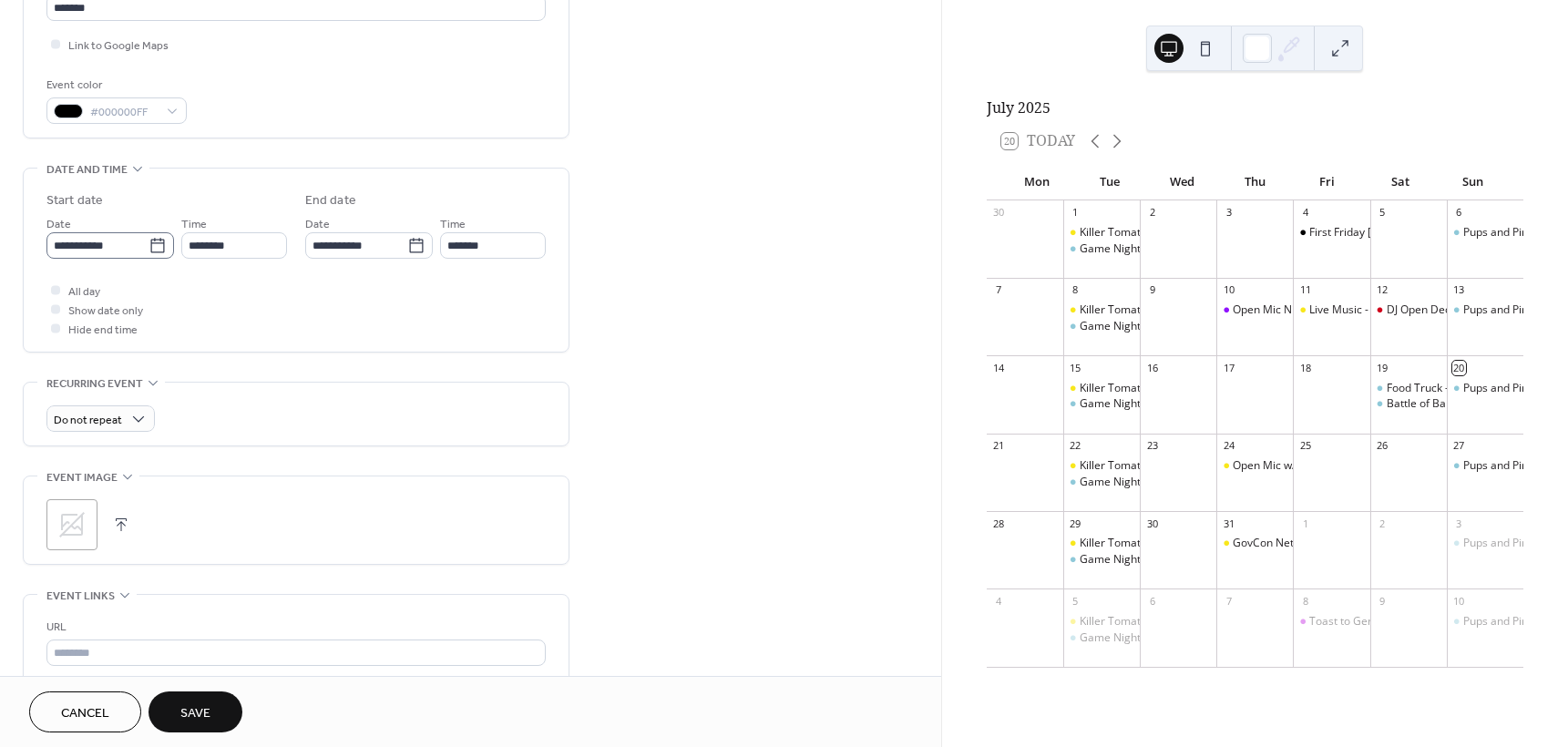 click 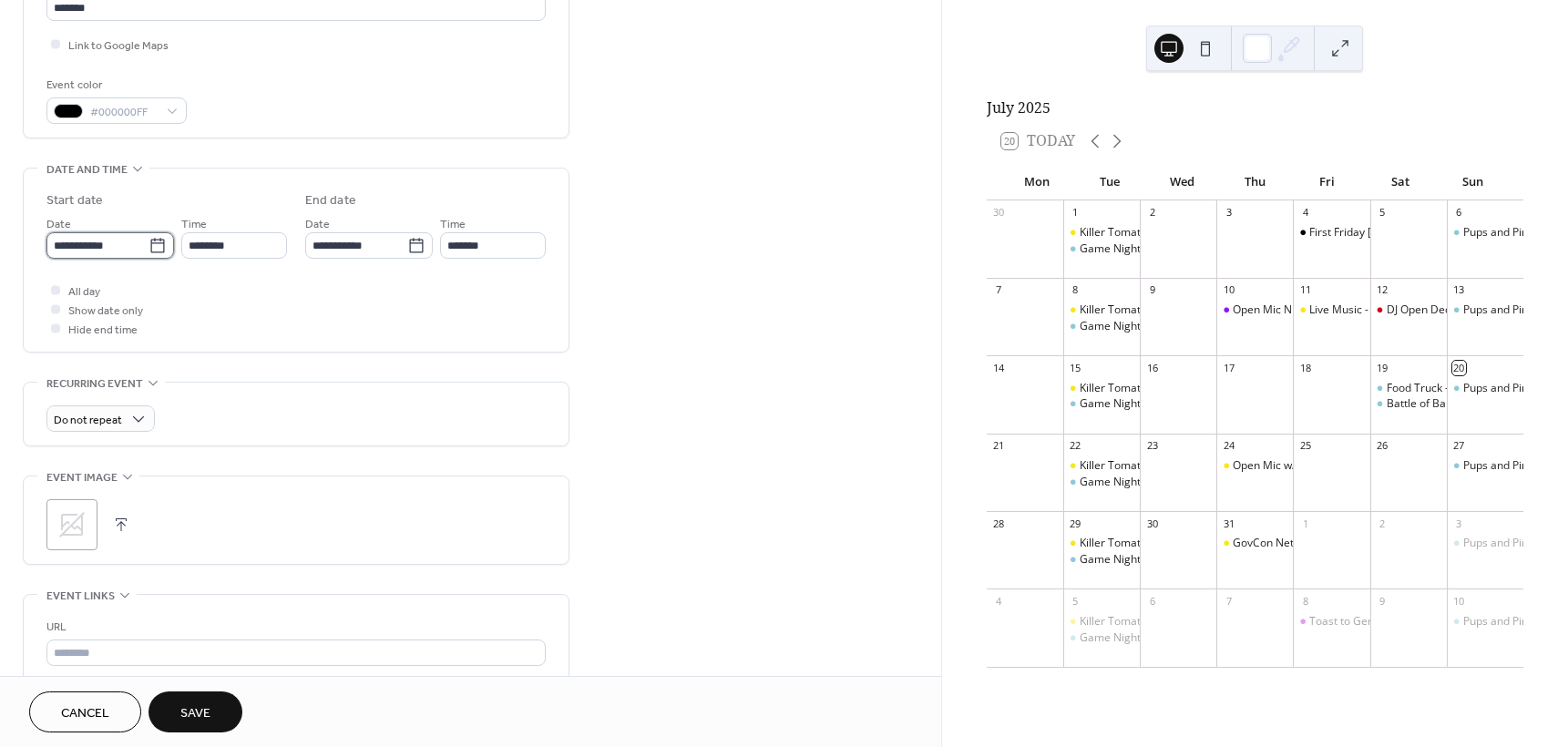 click on "**********" at bounding box center (97, 245) 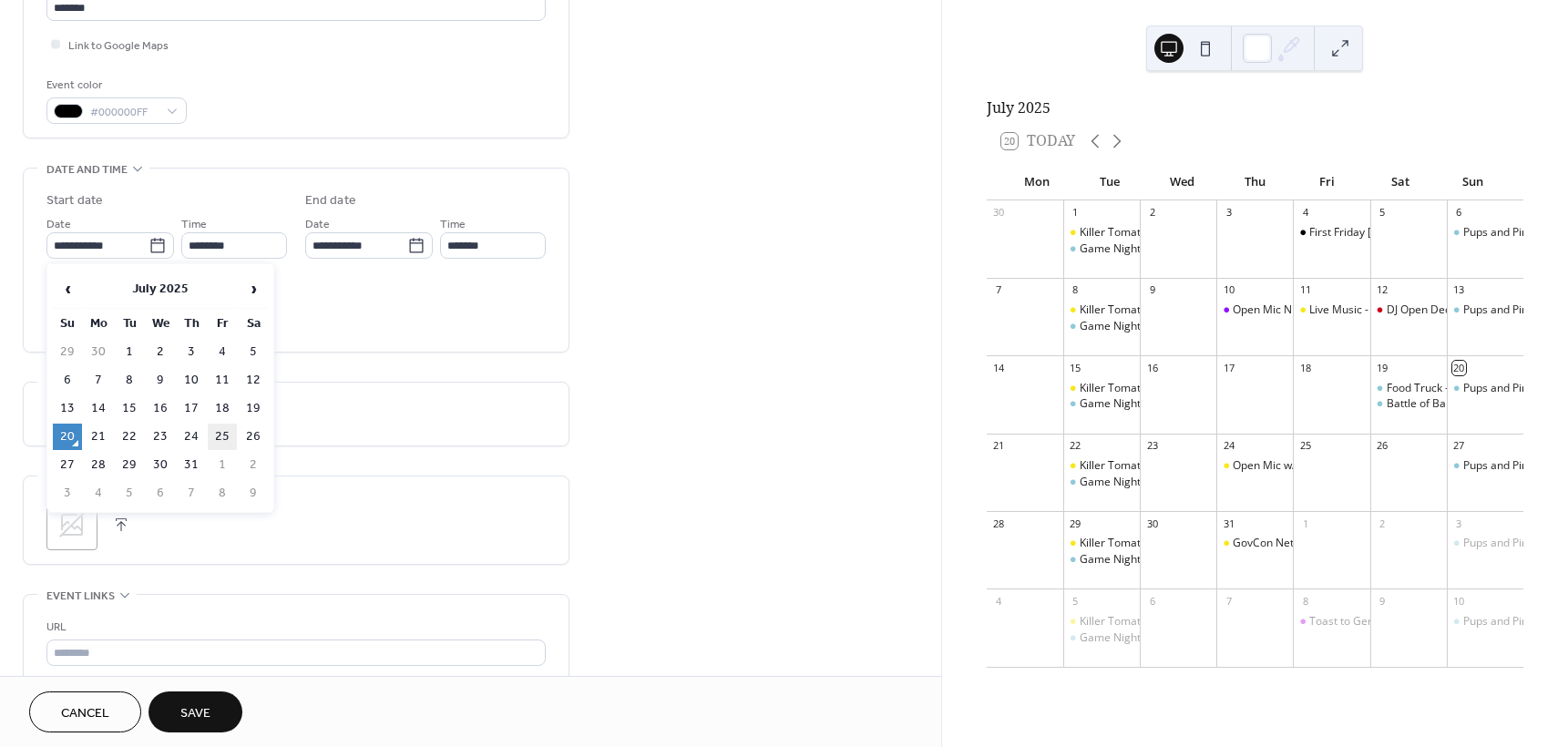 click on "25" at bounding box center [222, 436] 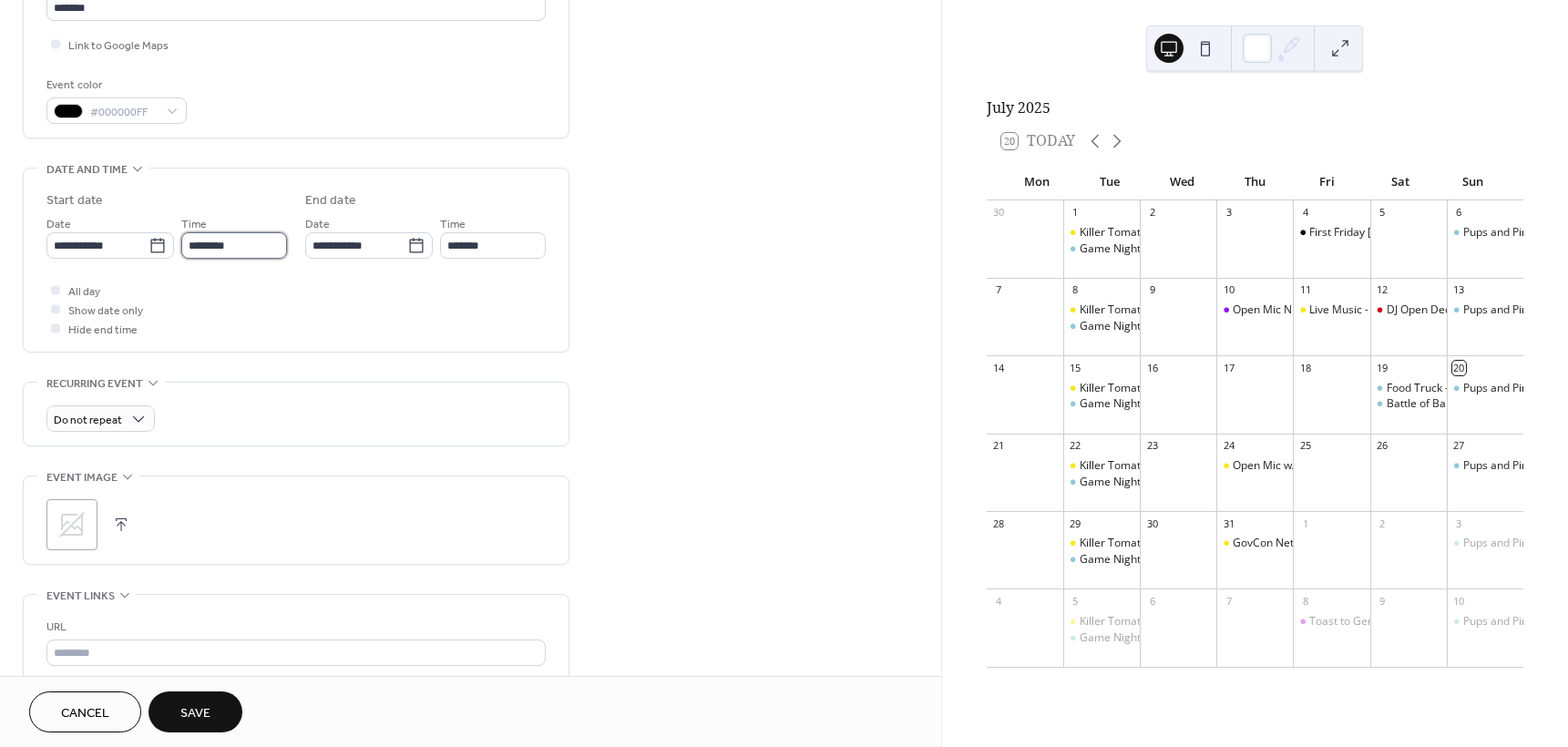 click on "********" at bounding box center [234, 245] 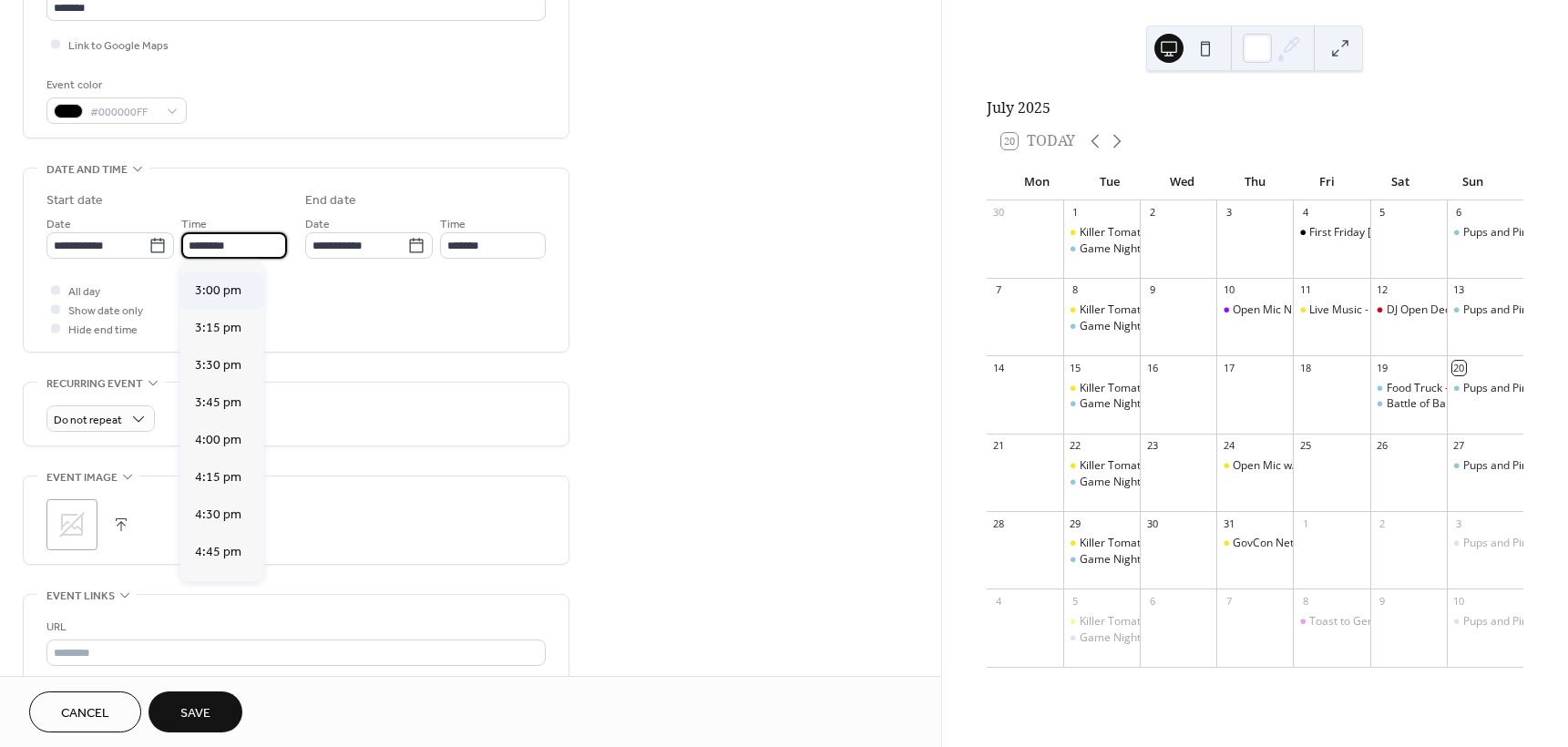 scroll, scrollTop: 2430, scrollLeft: 0, axis: vertical 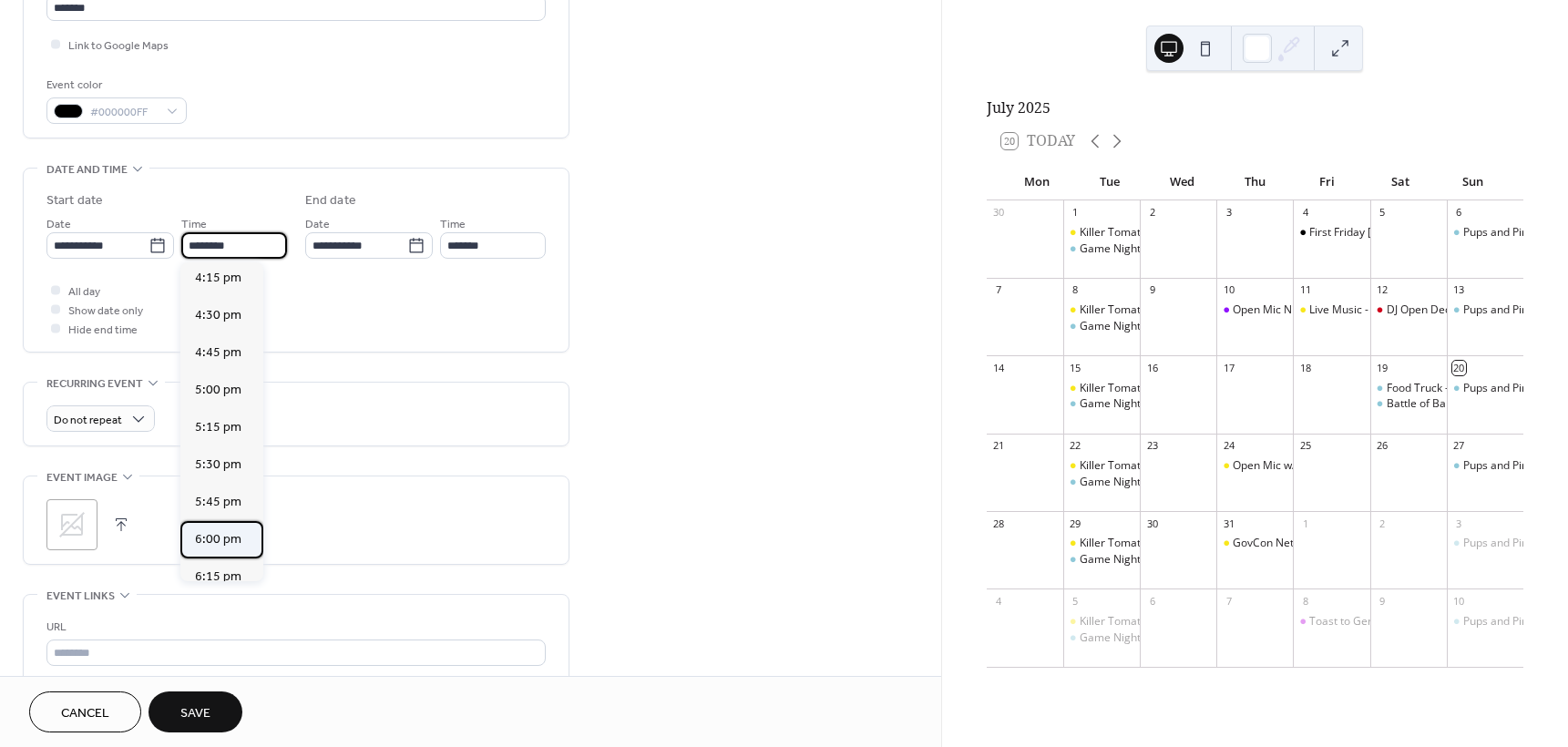 click on "6:00 pm" at bounding box center [218, 539] 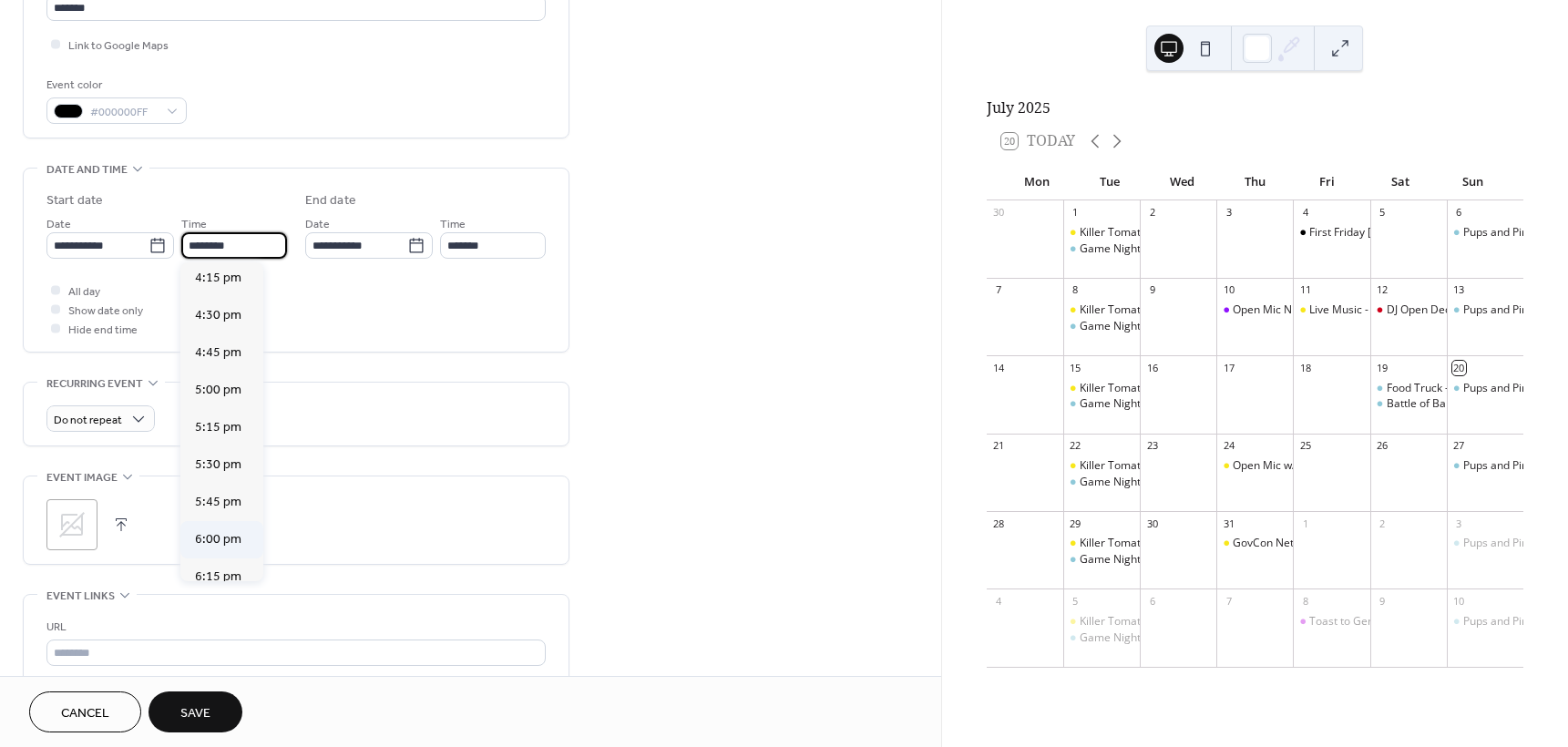 type on "*******" 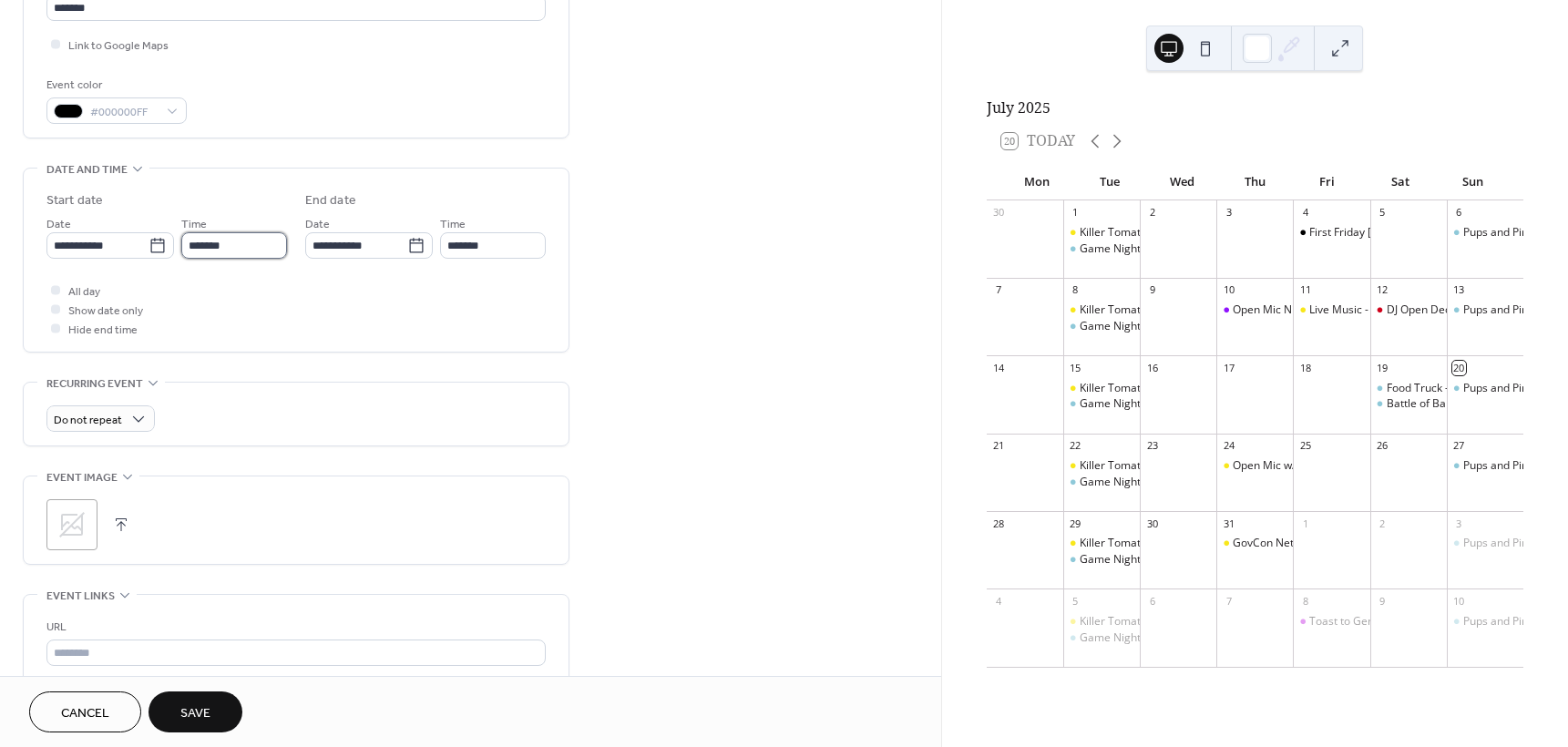 click on "*******" at bounding box center [234, 245] 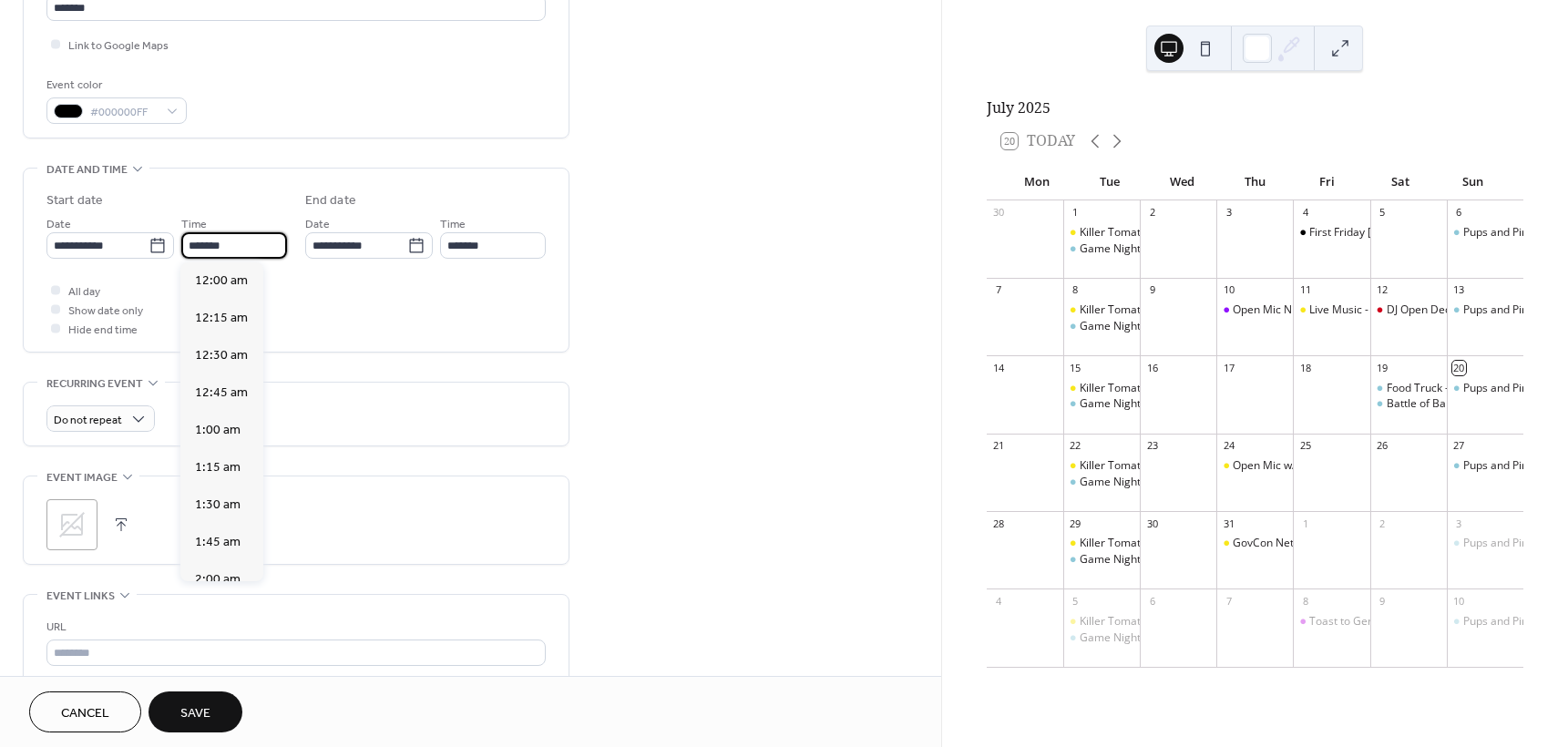 scroll, scrollTop: 2689, scrollLeft: 0, axis: vertical 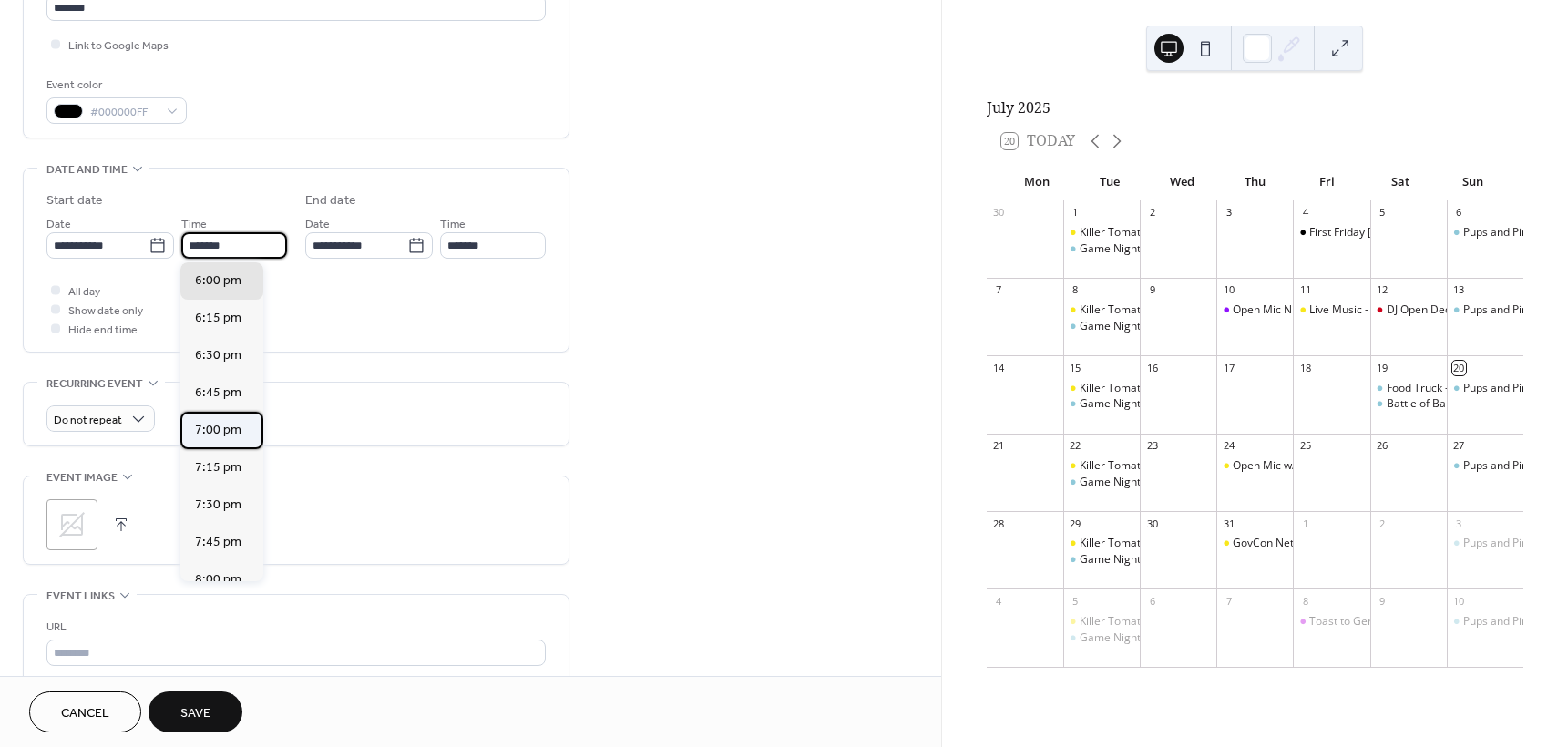 click on "7:00 pm" at bounding box center (218, 430) 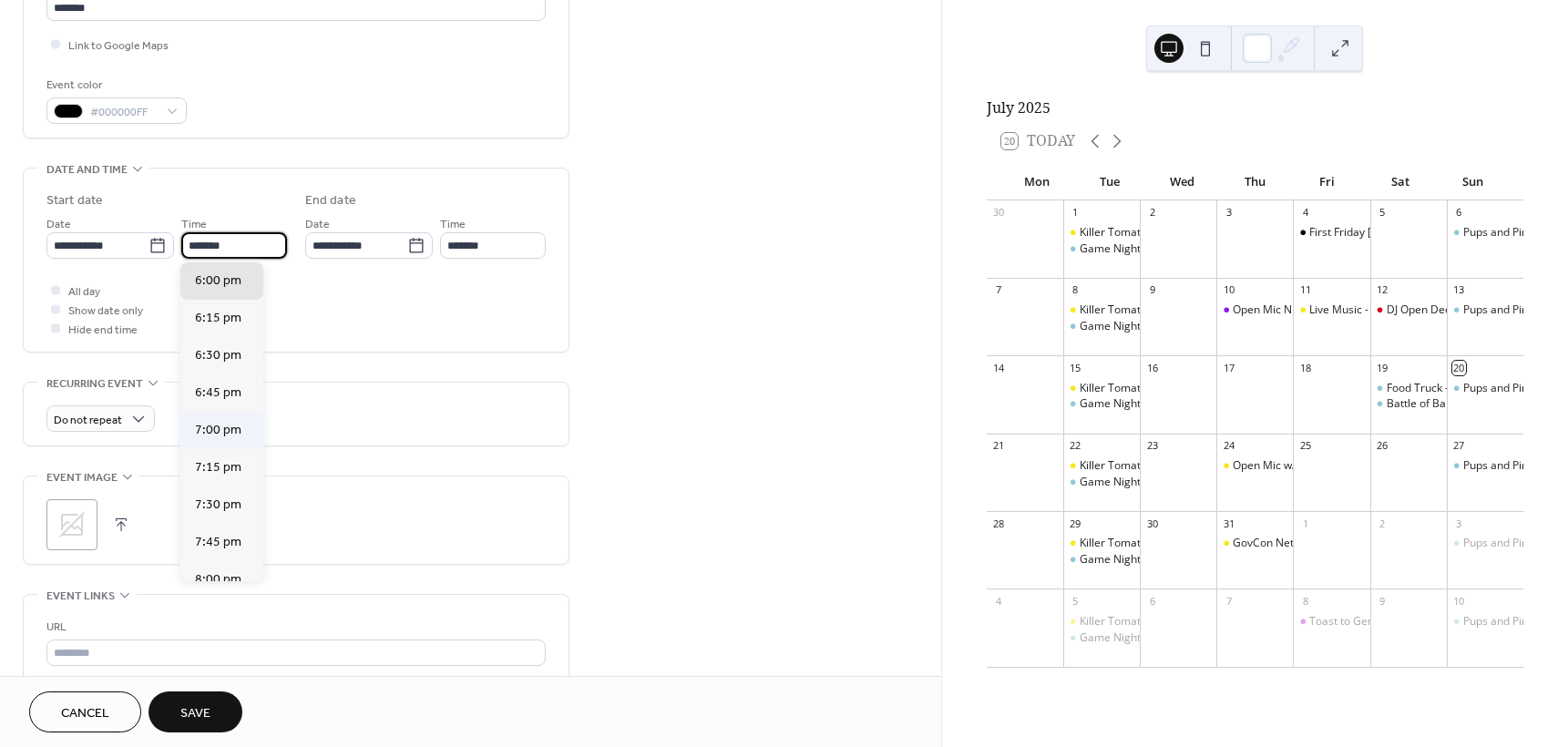 type on "*******" 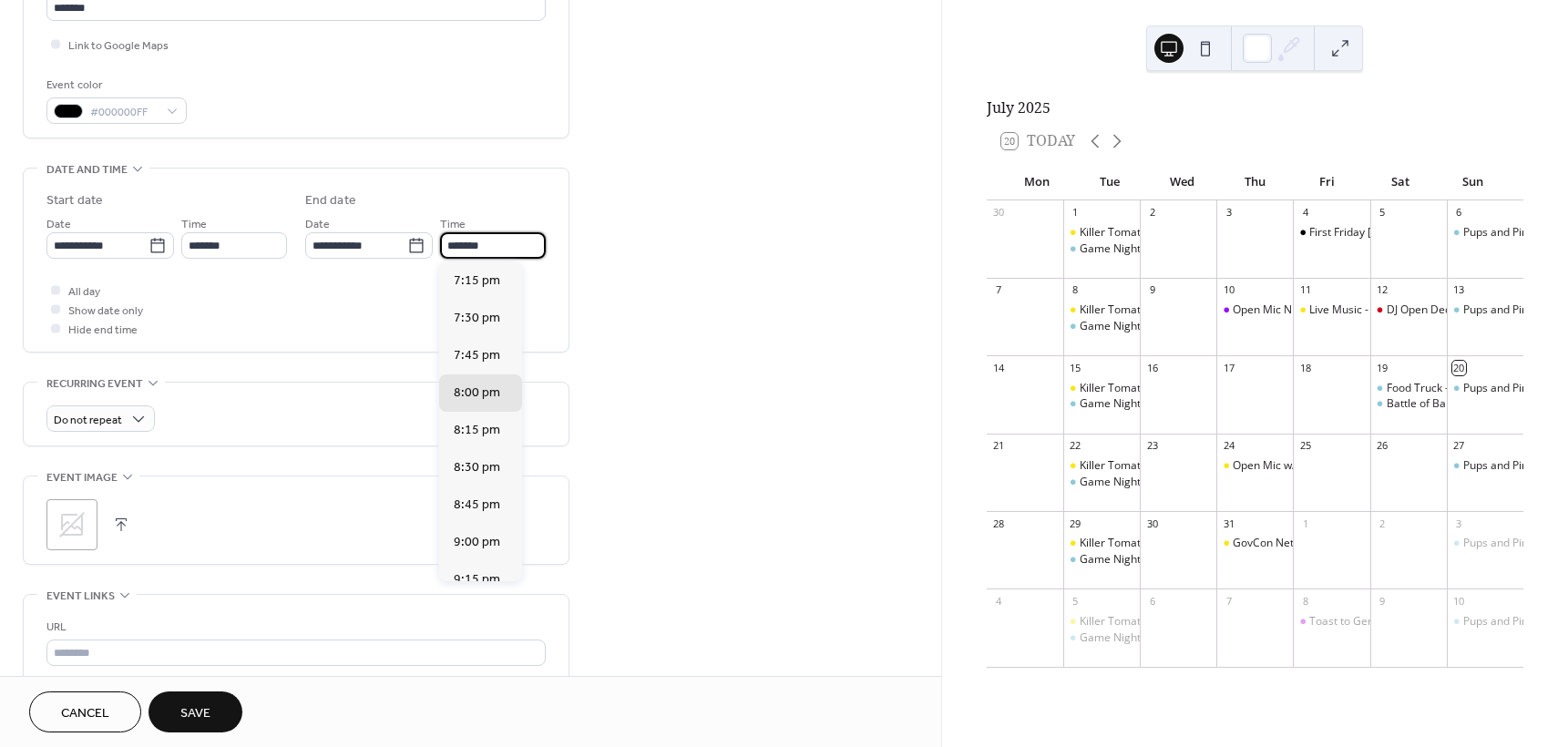 click on "*******" at bounding box center [493, 245] 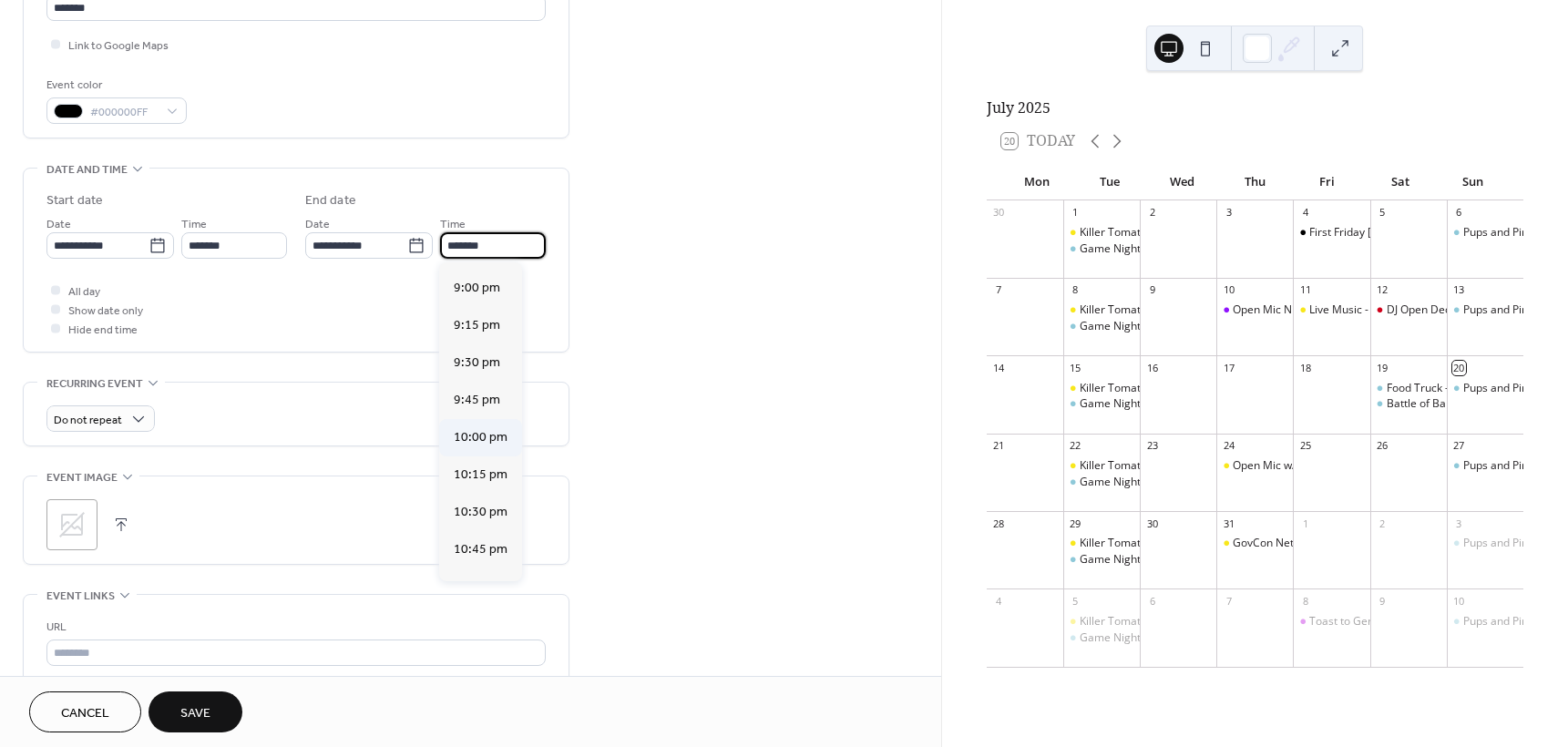 scroll, scrollTop: 179, scrollLeft: 0, axis: vertical 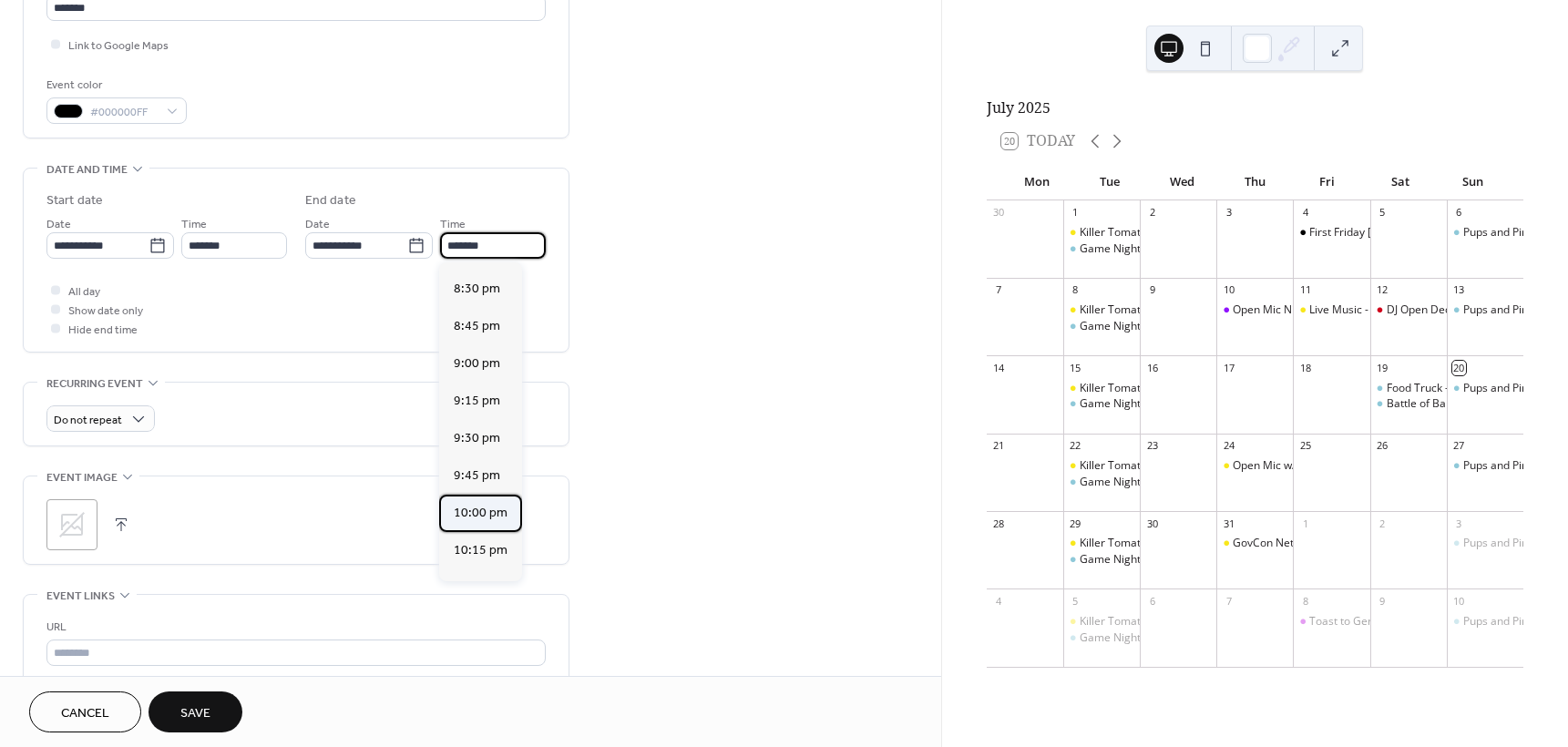 click on "10:00 pm" at bounding box center [480, 513] 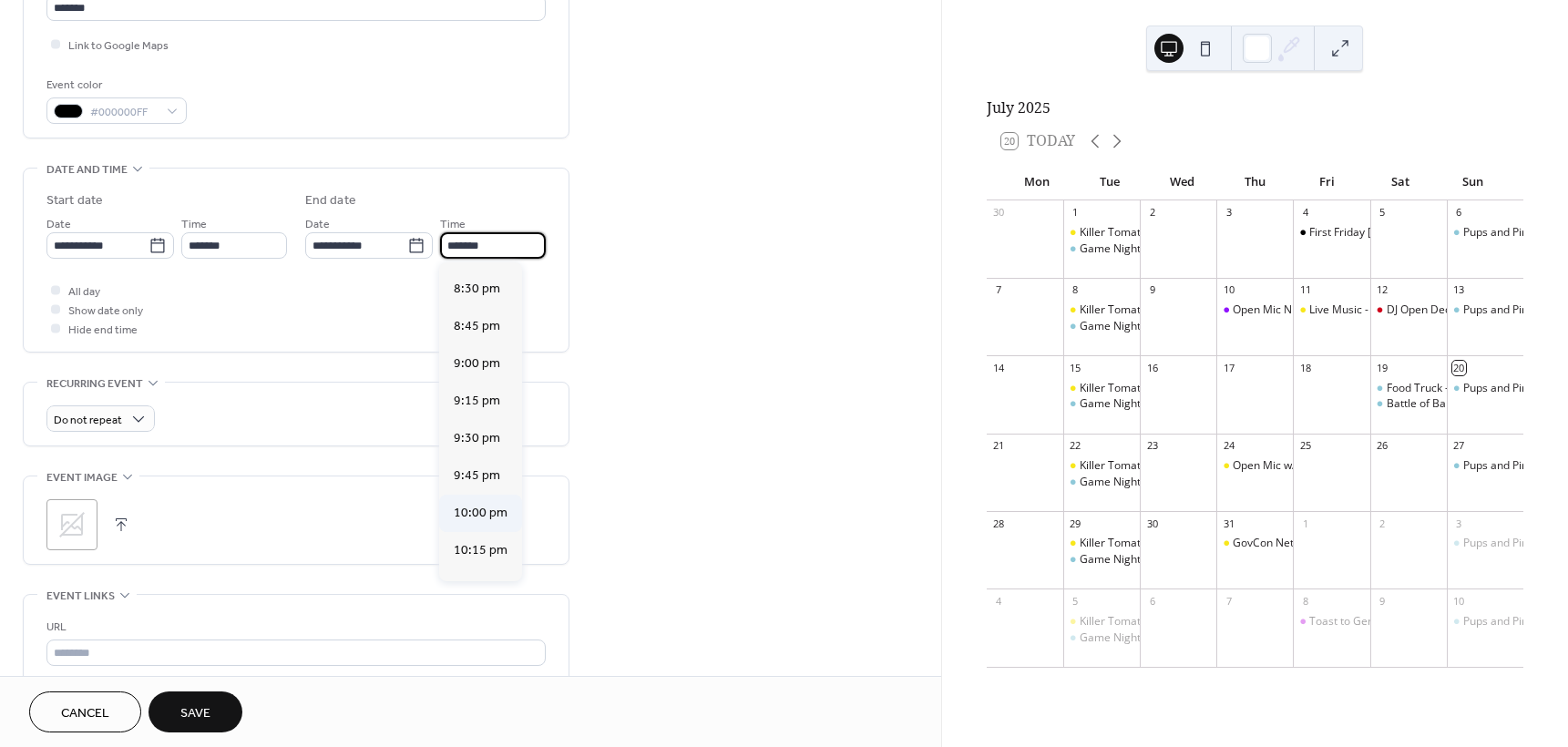 type on "********" 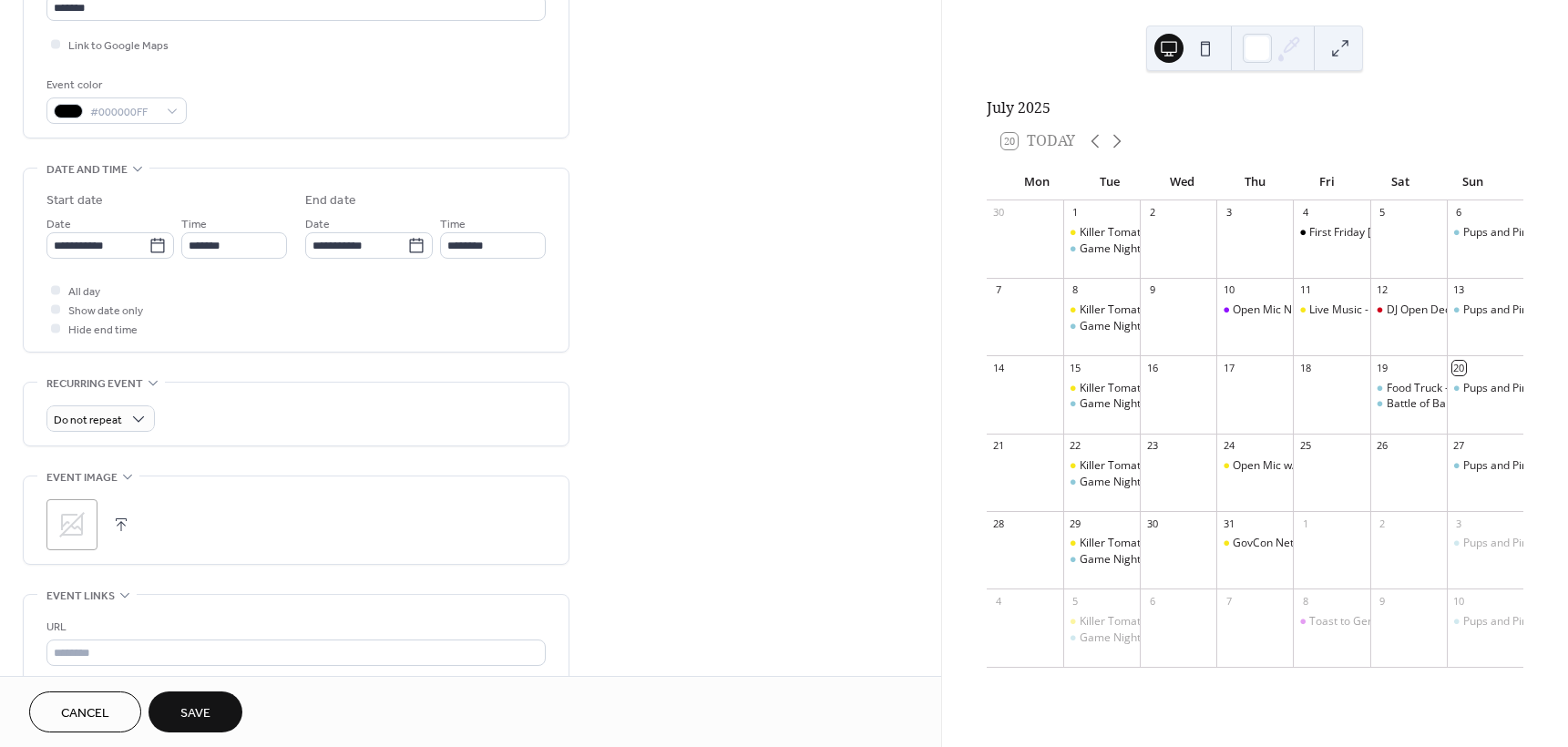 click on ";" at bounding box center [296, 520] 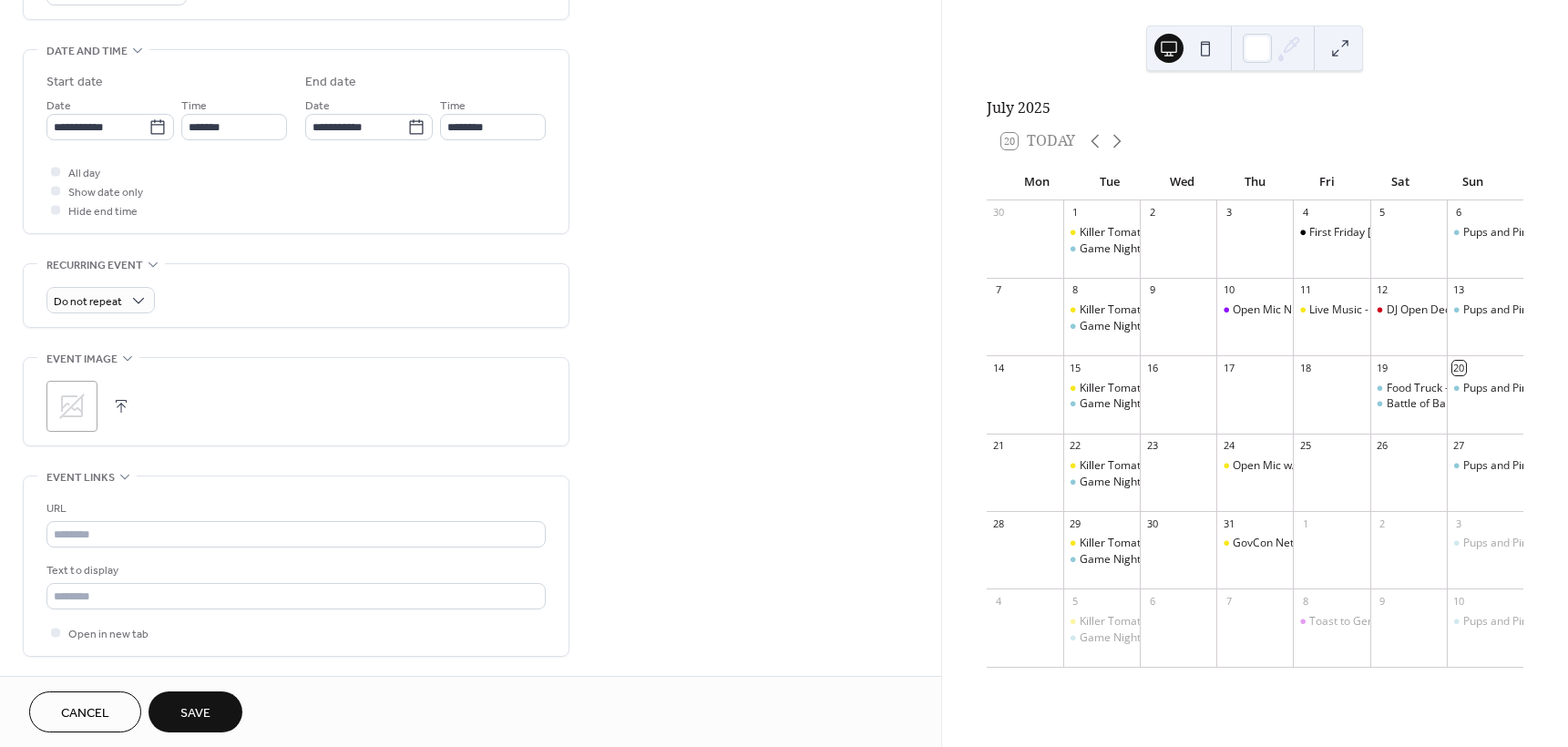 scroll, scrollTop: 638, scrollLeft: 0, axis: vertical 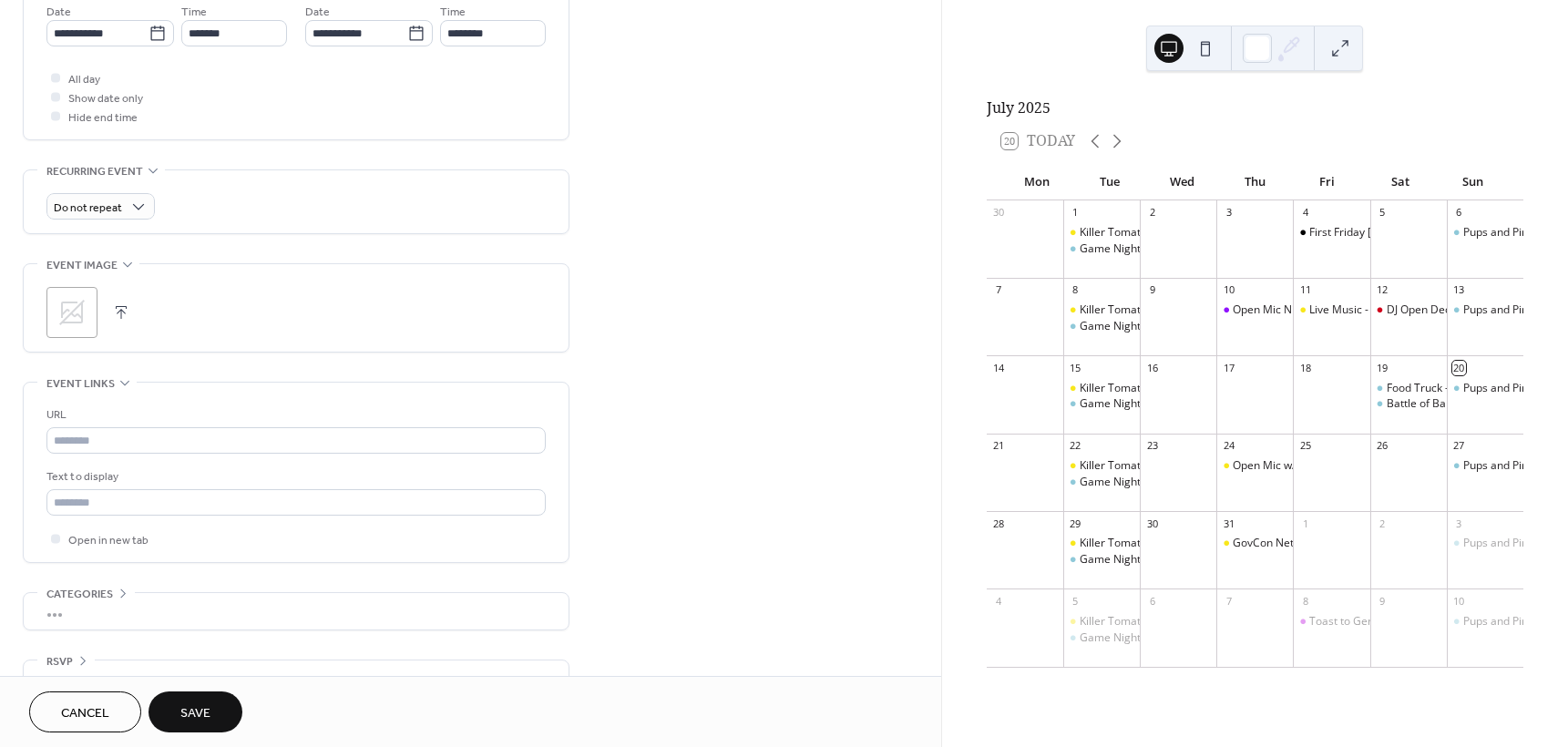 click on "Save" at bounding box center (195, 713) 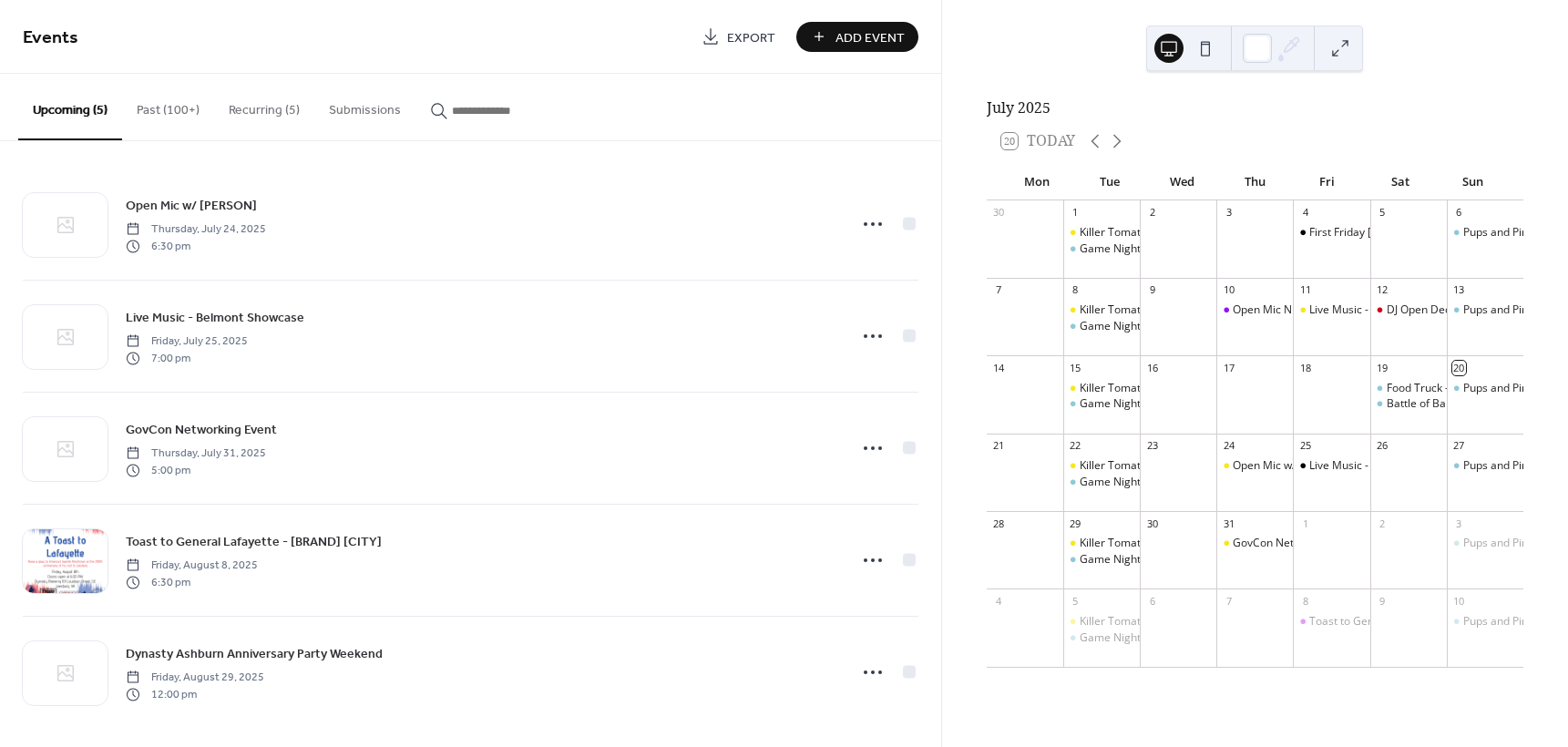 click on "Add Event" at bounding box center [870, 37] 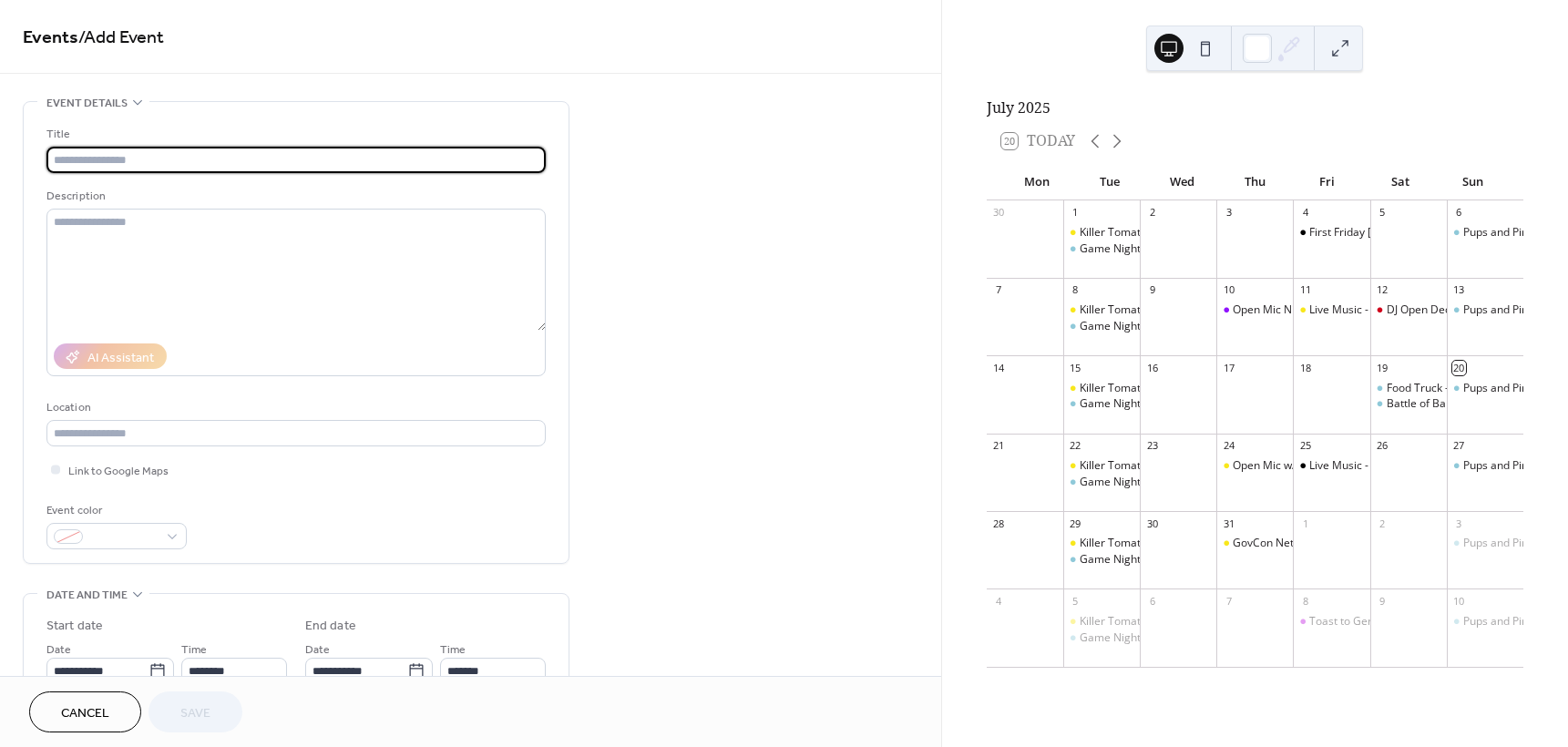 click at bounding box center [296, 159] 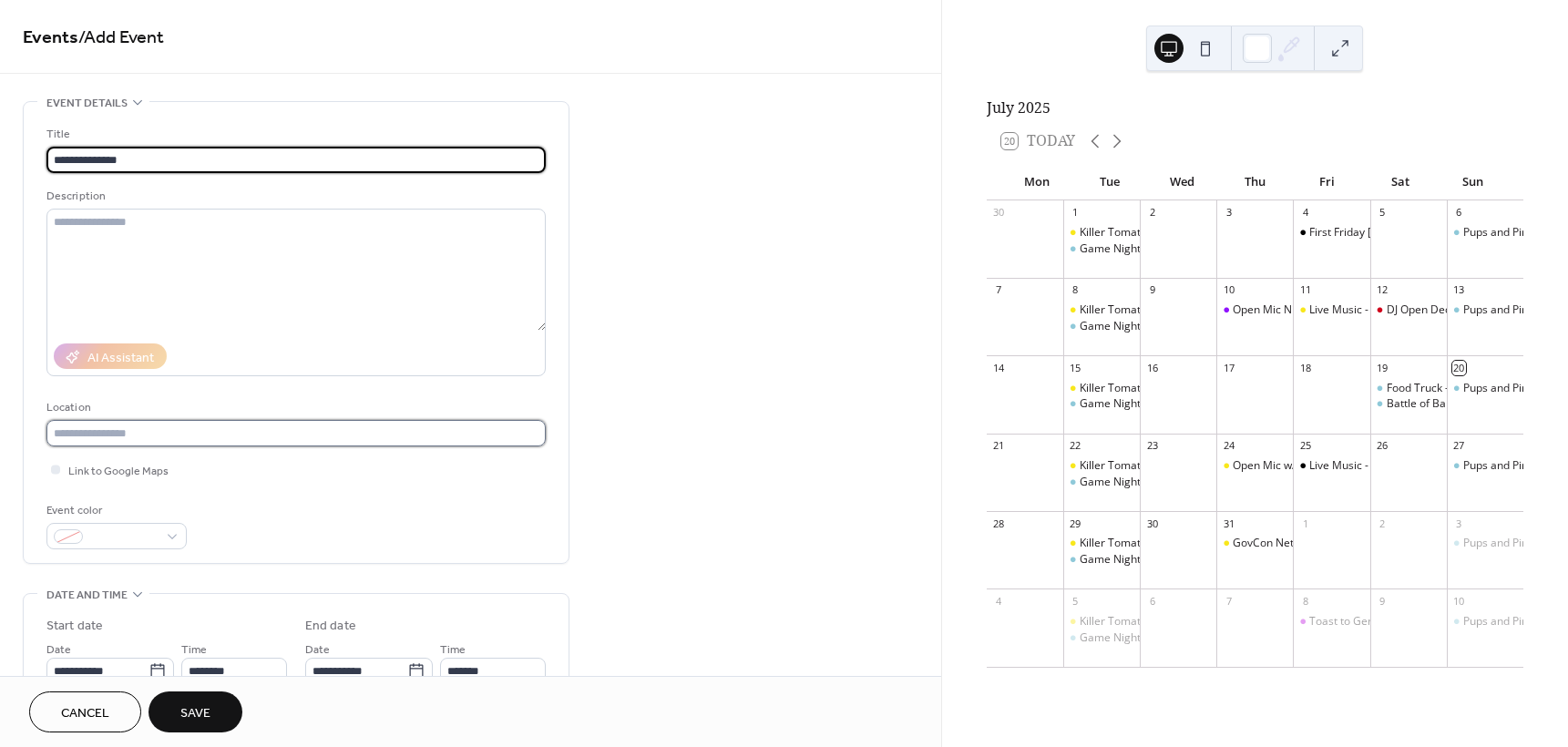 click at bounding box center (296, 433) 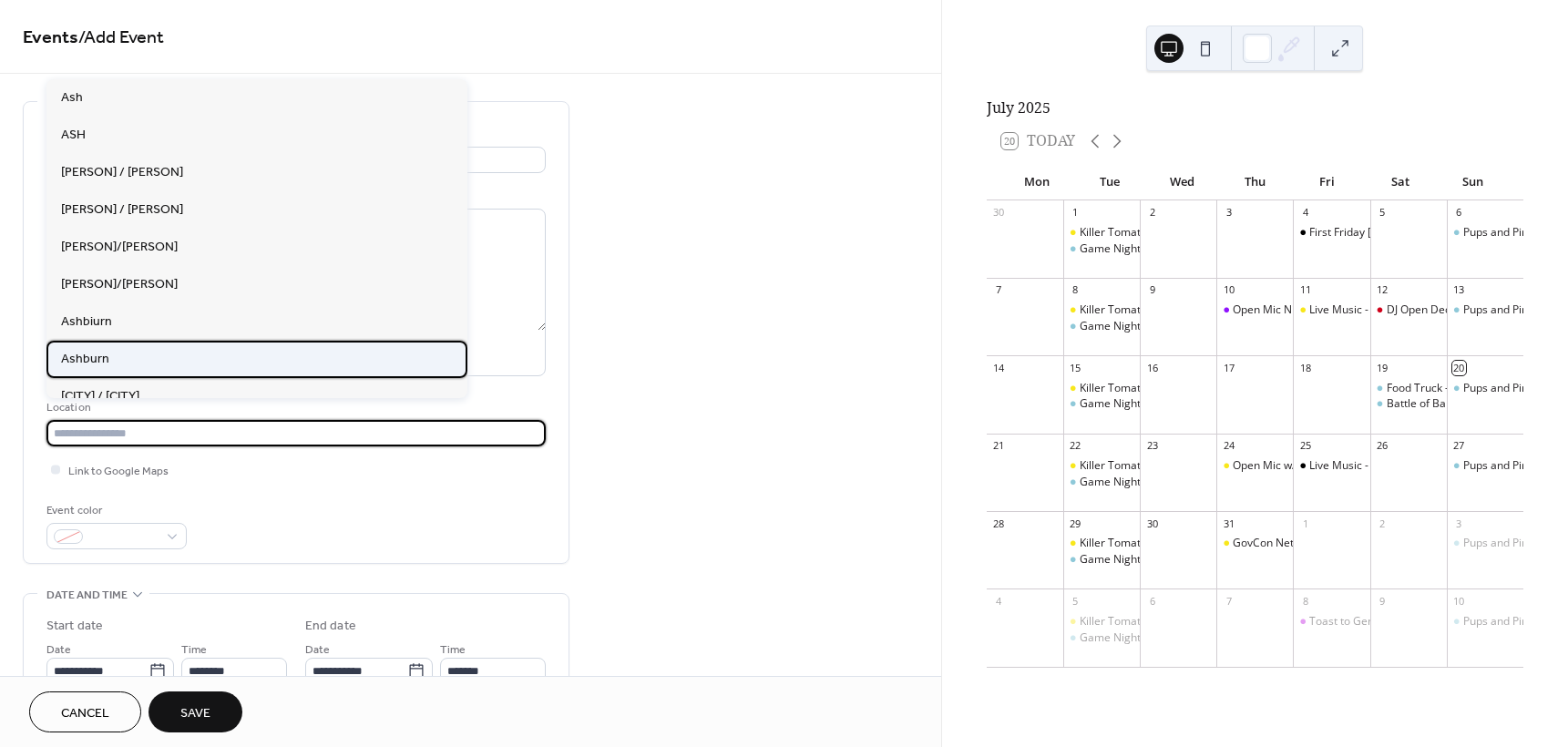 click on "Ashburn" at bounding box center [85, 359] 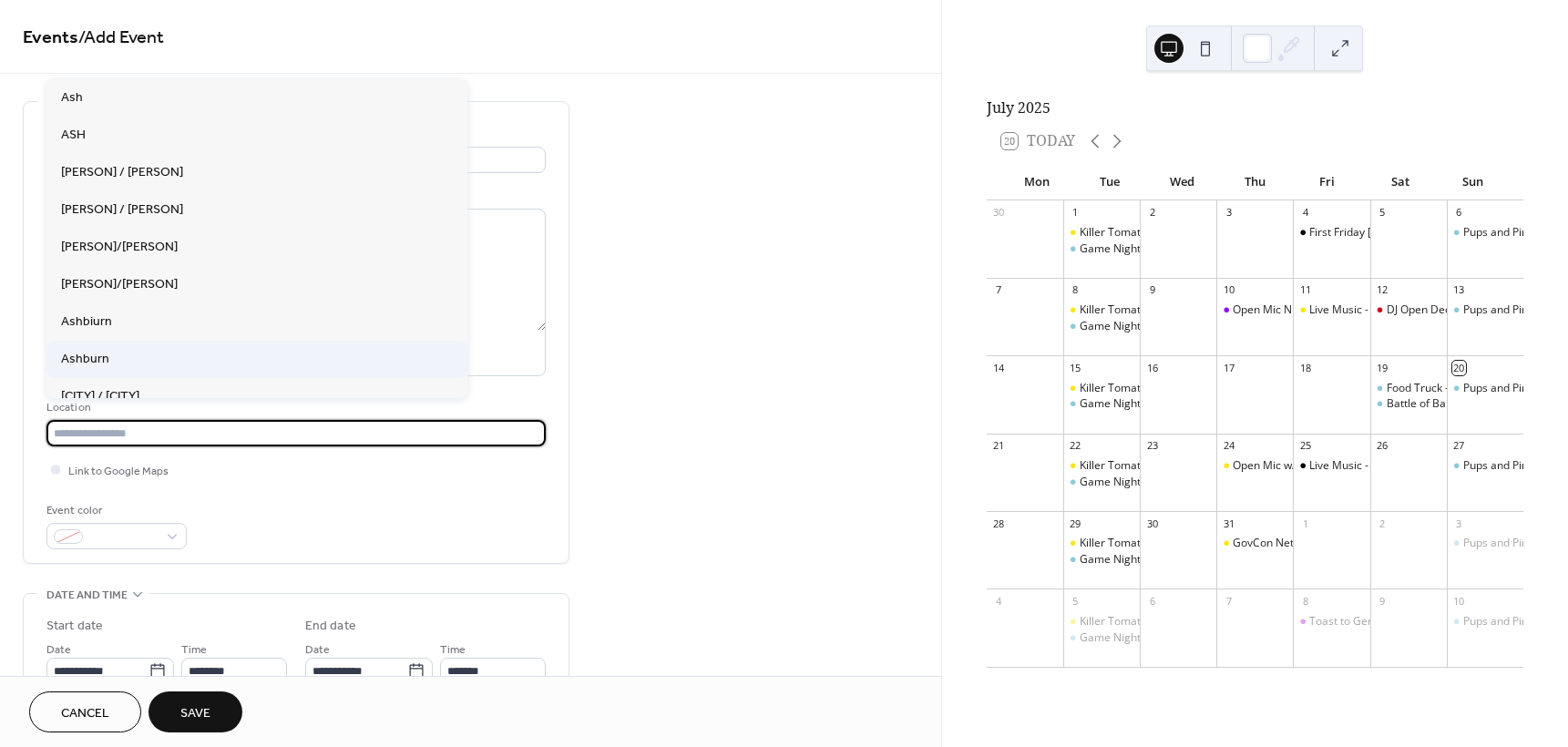 type on "*******" 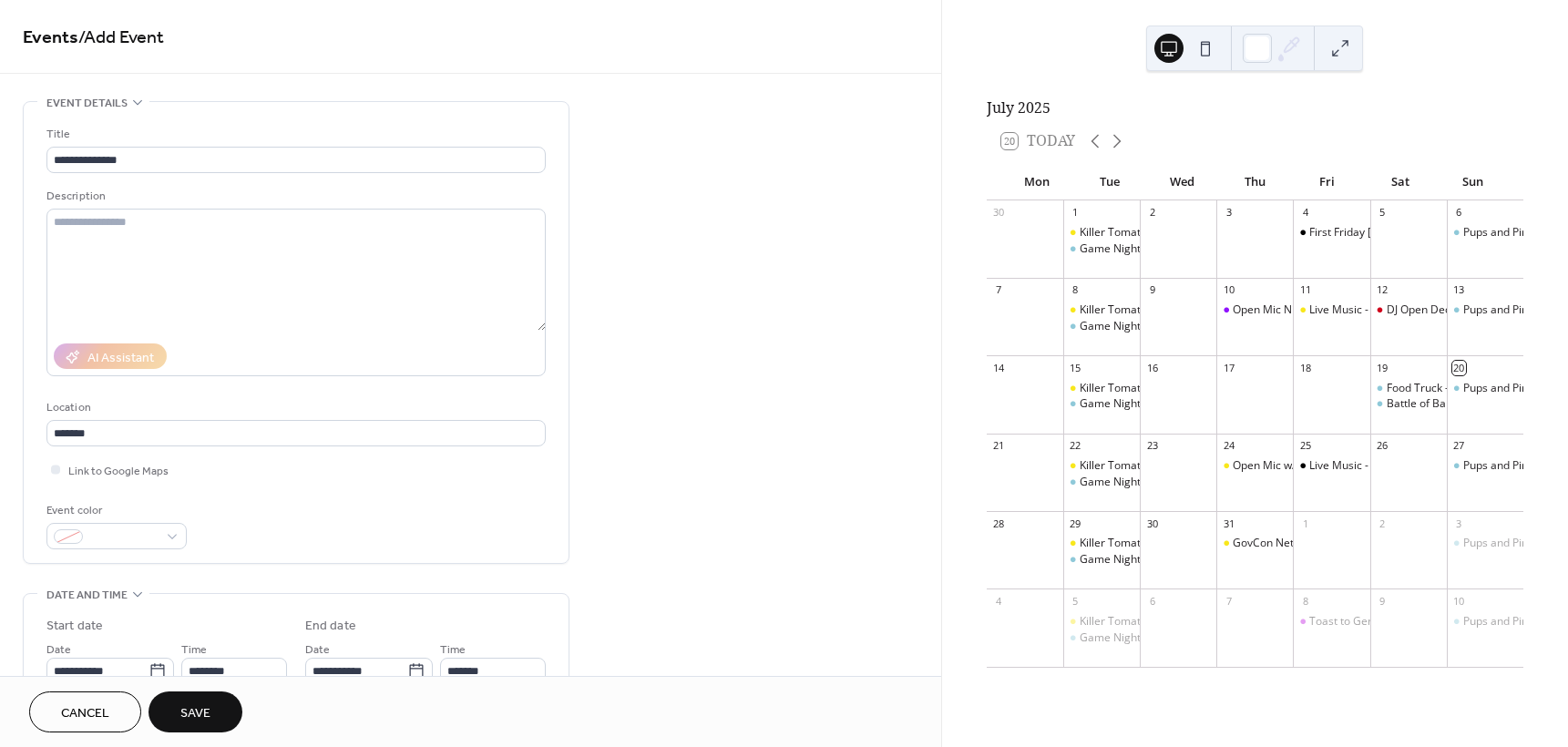 scroll, scrollTop: 212, scrollLeft: 0, axis: vertical 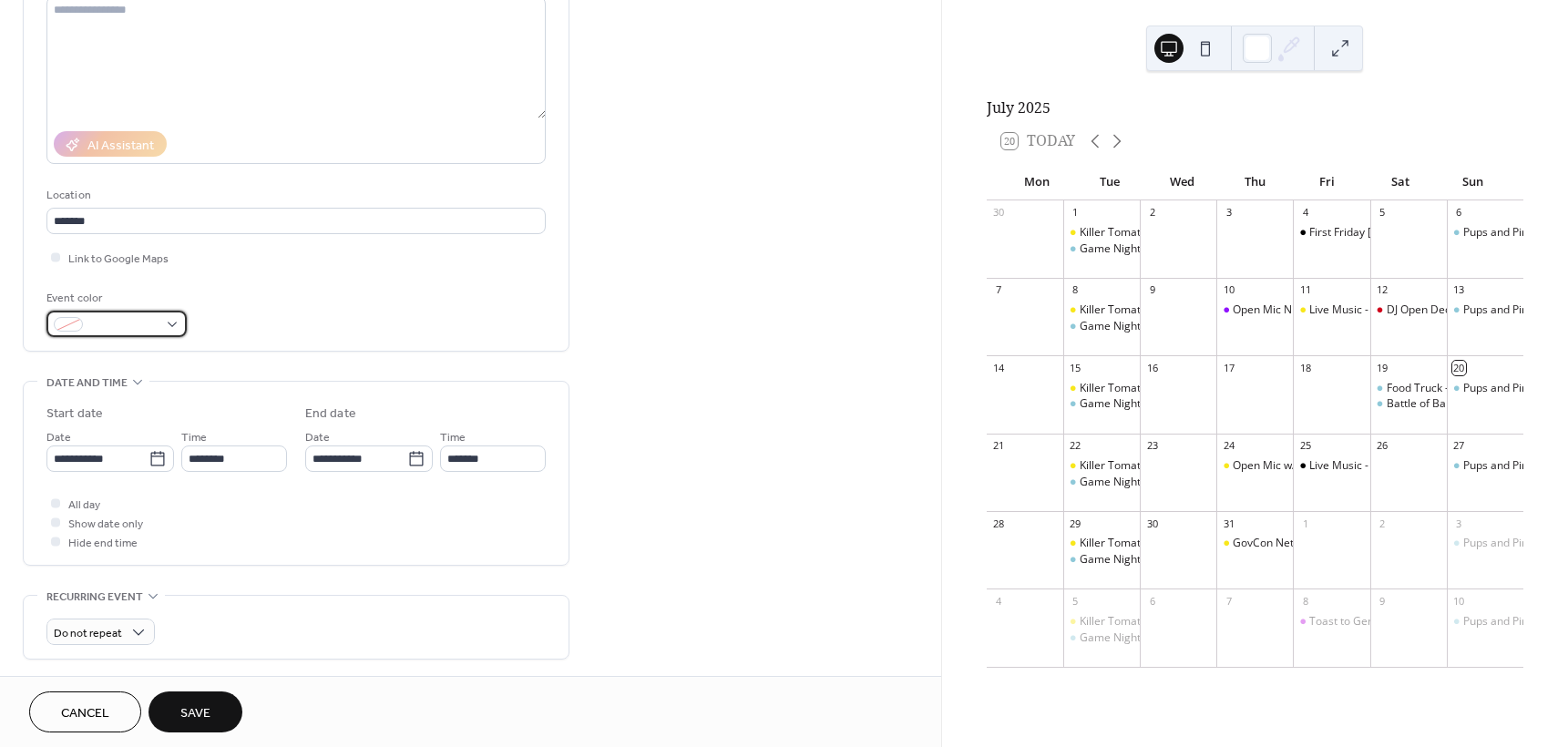 click at bounding box center [117, 323] 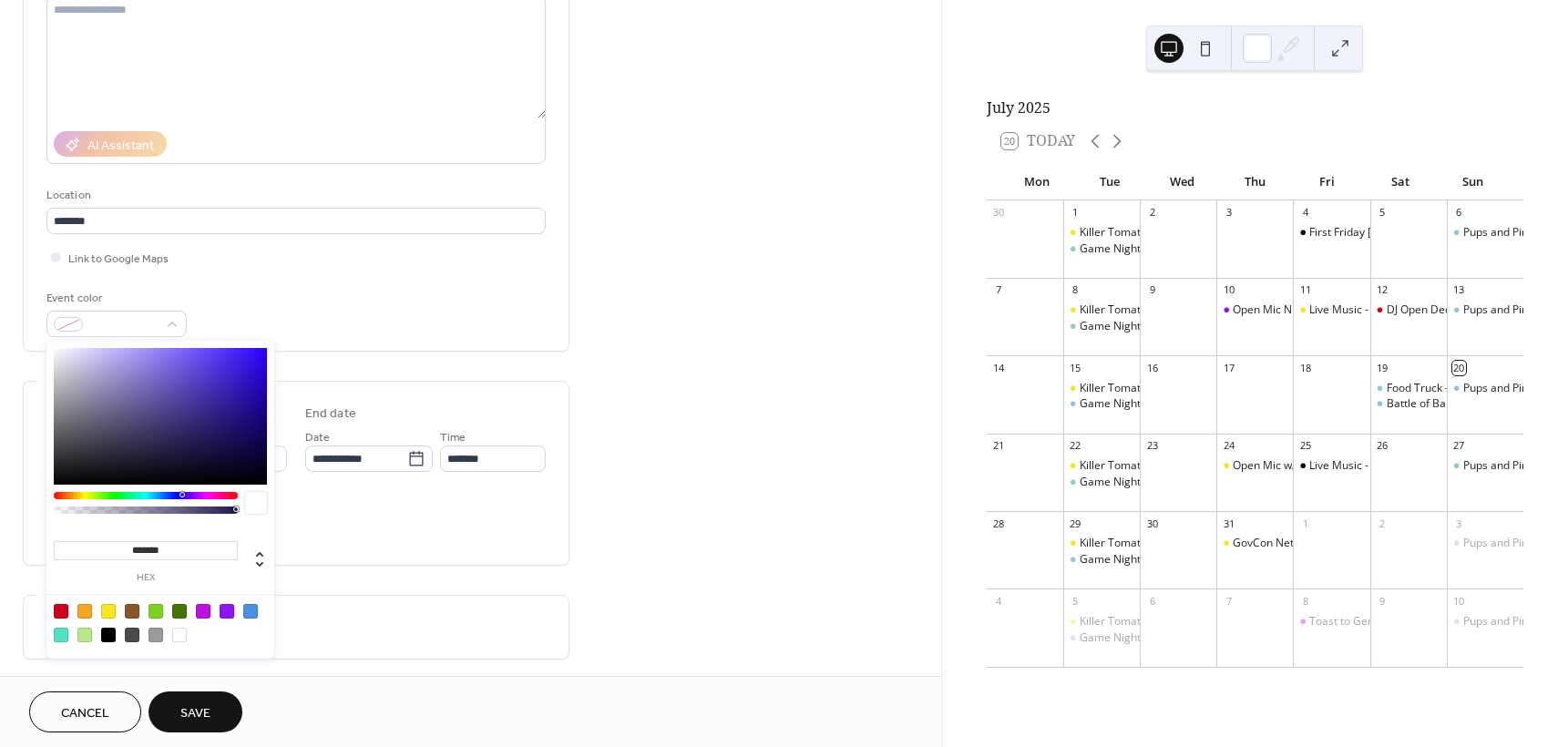 click at bounding box center (61, 611) 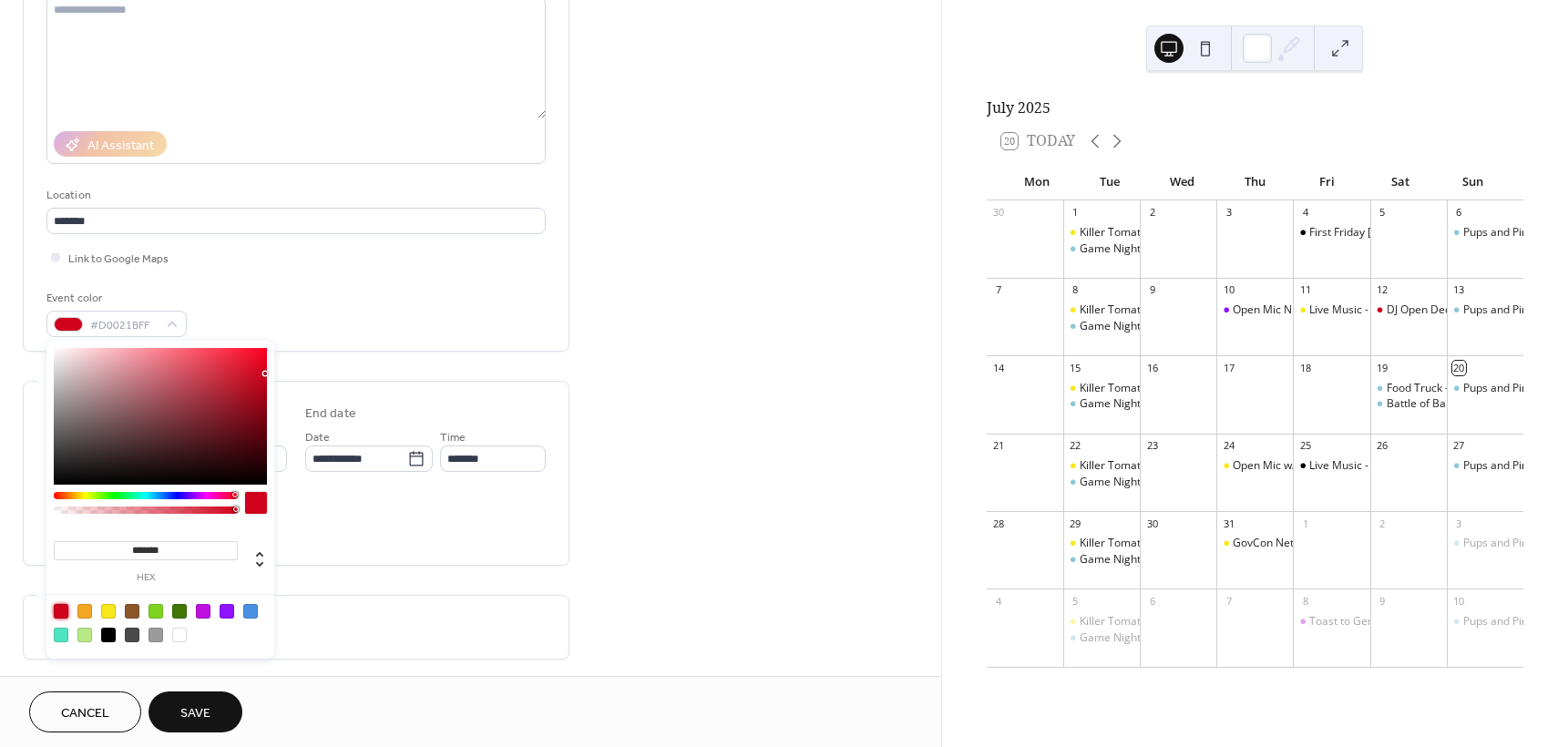 click on "All day Show date only Hide end time" at bounding box center (296, 522) 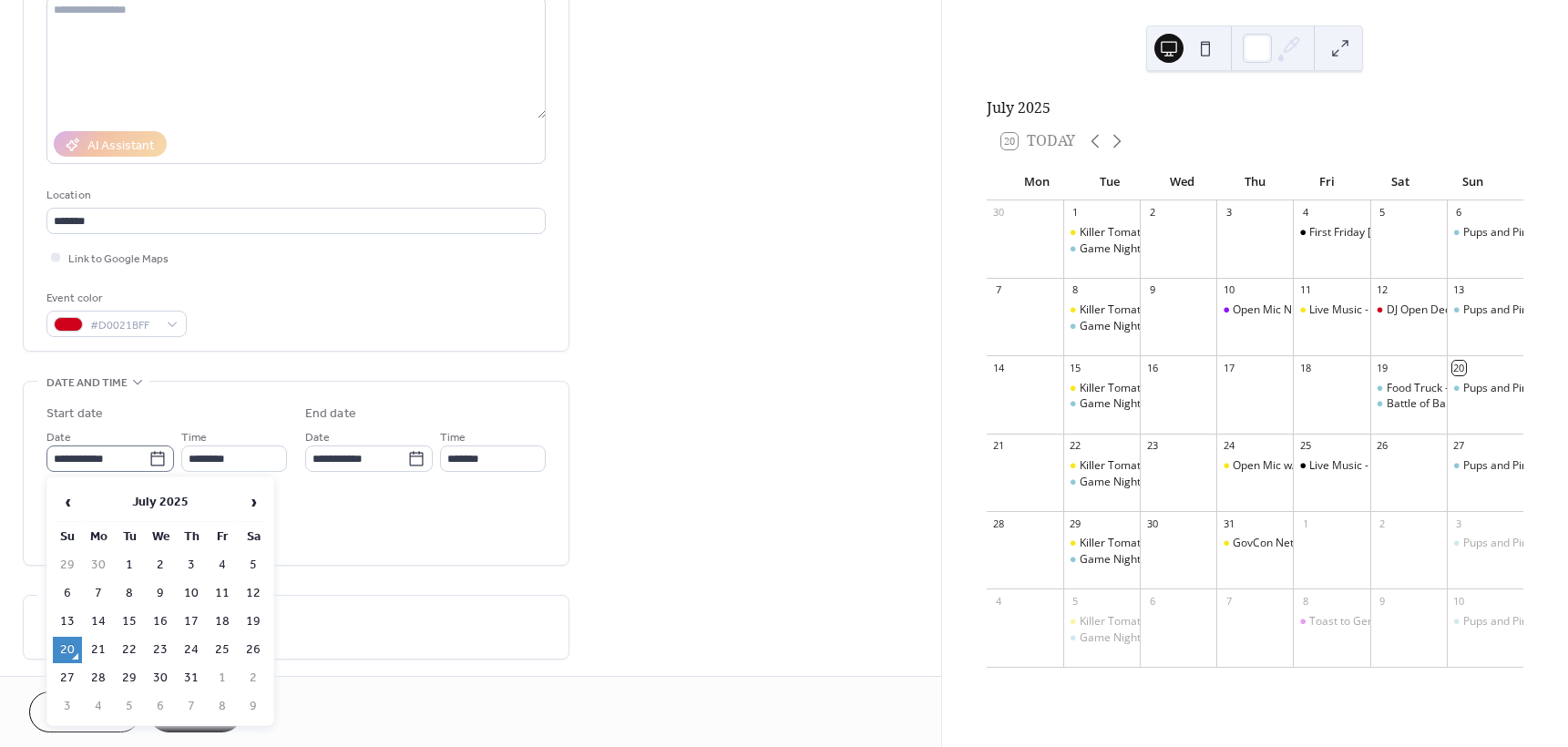 click 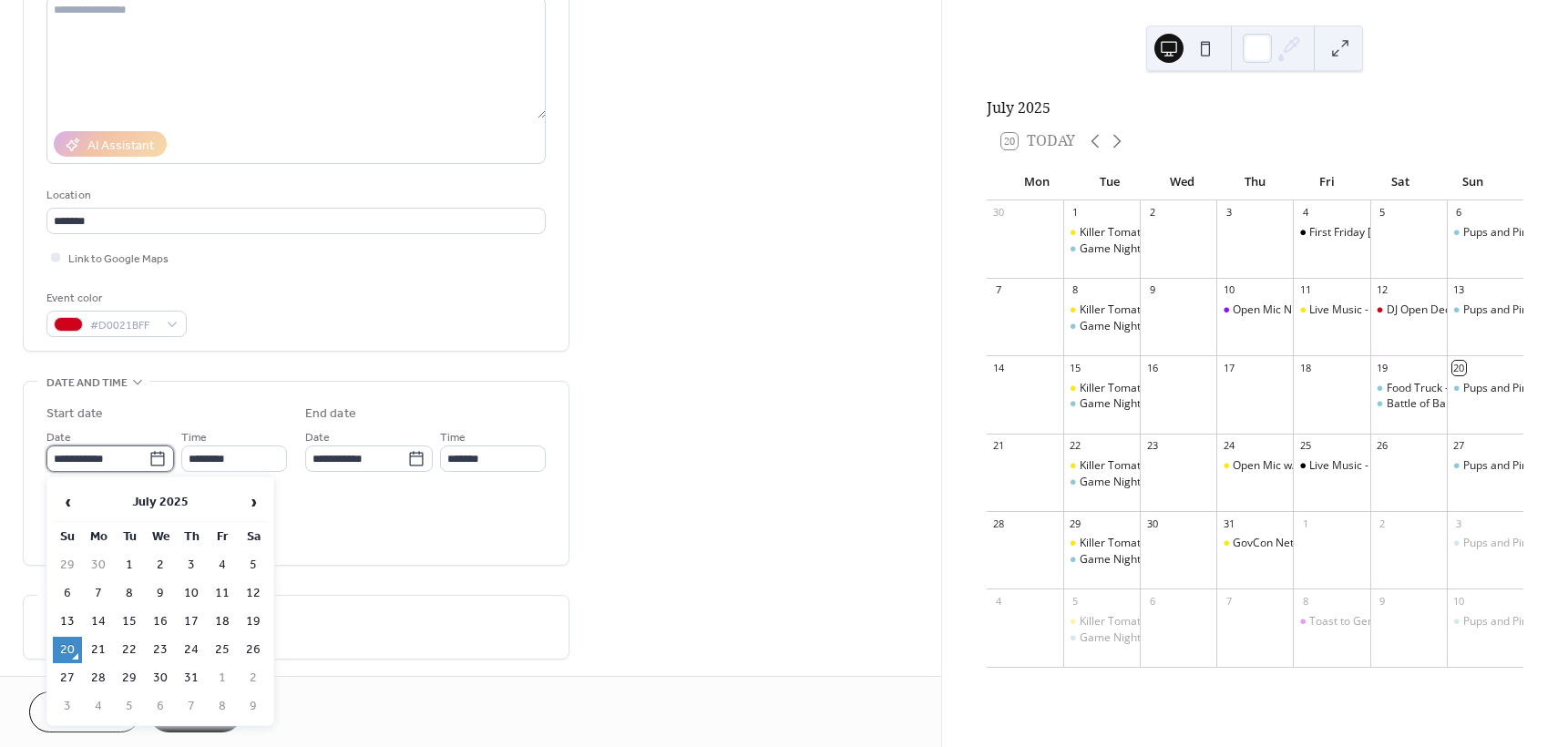 click on "**********" at bounding box center [97, 458] 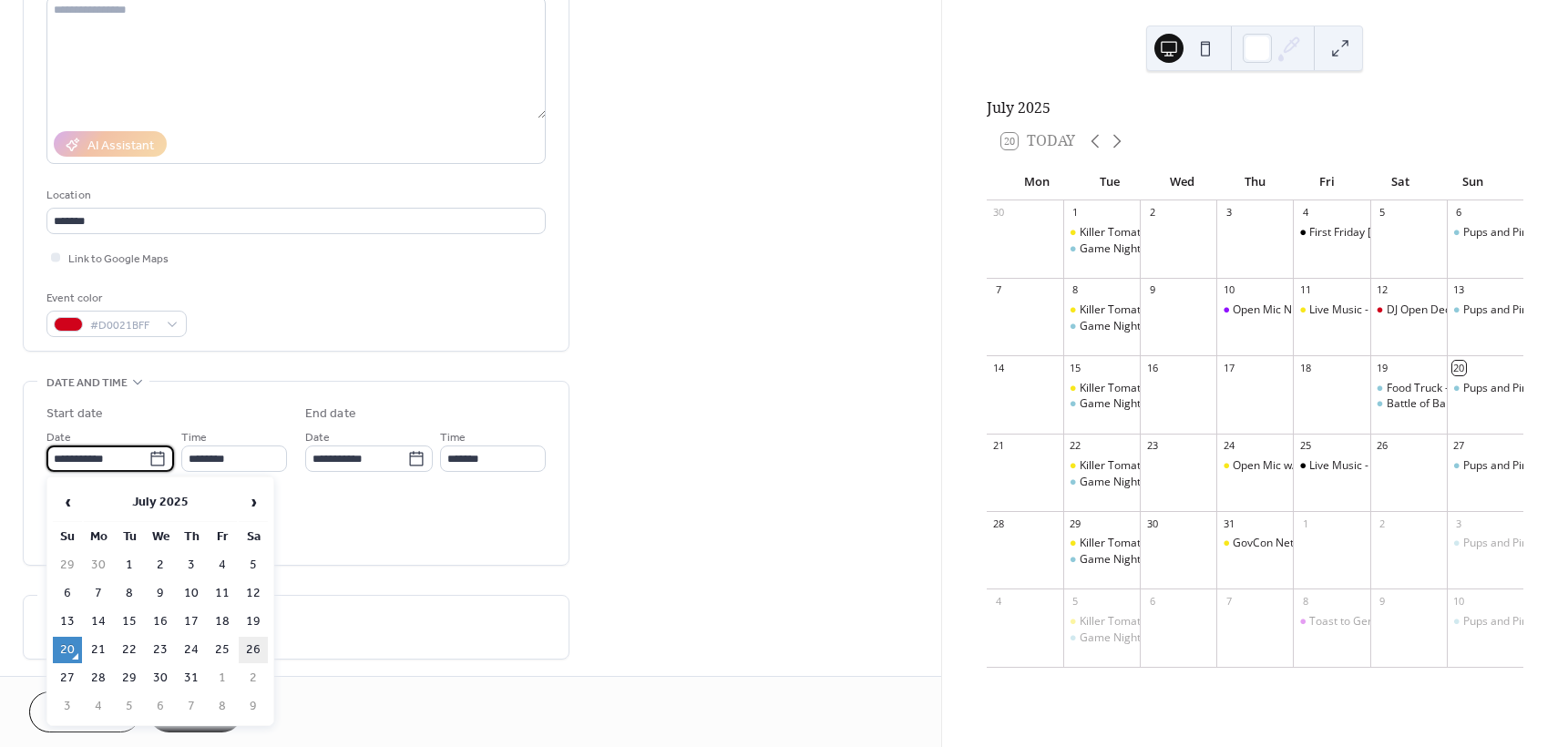 click on "26" at bounding box center [253, 650] 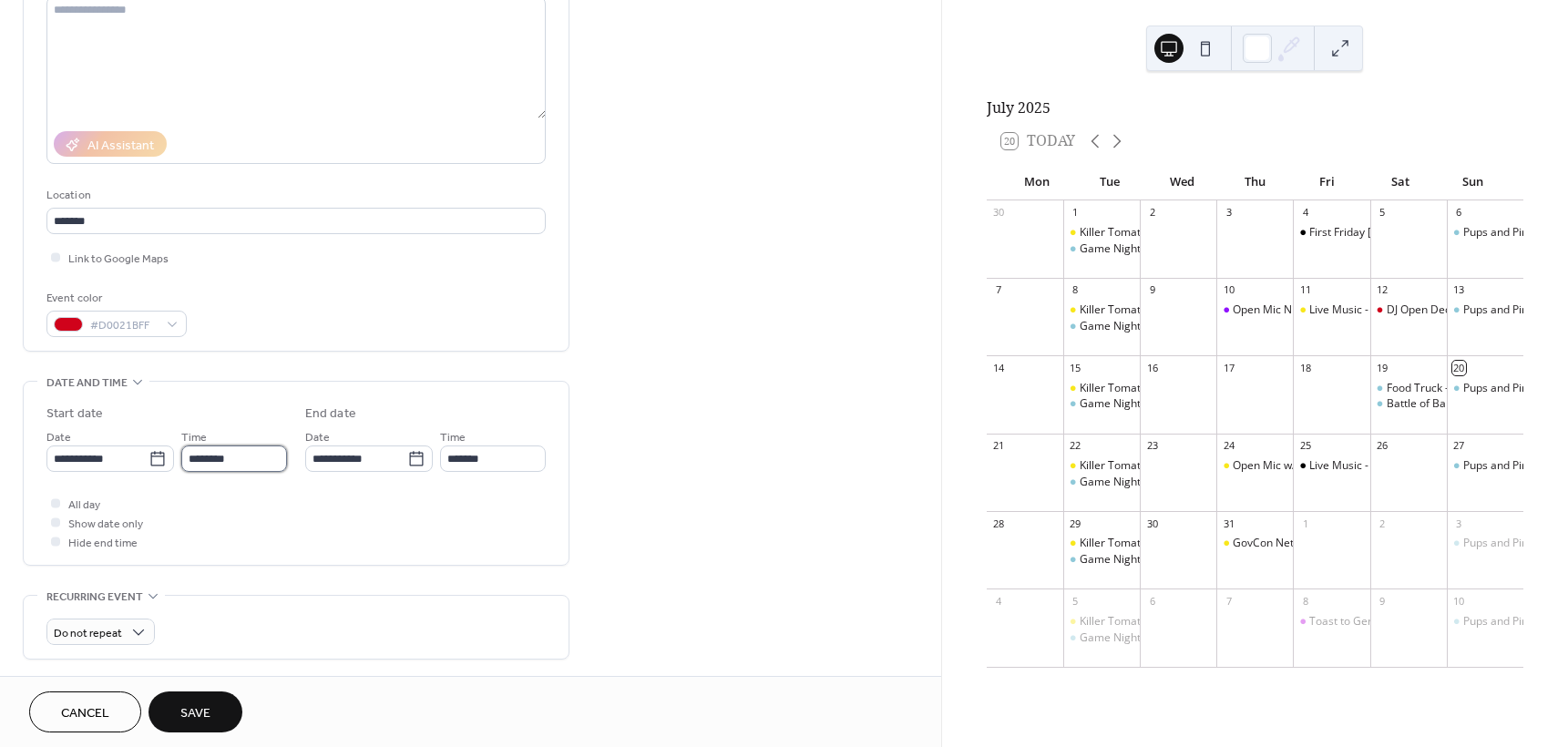 click on "********" at bounding box center [234, 458] 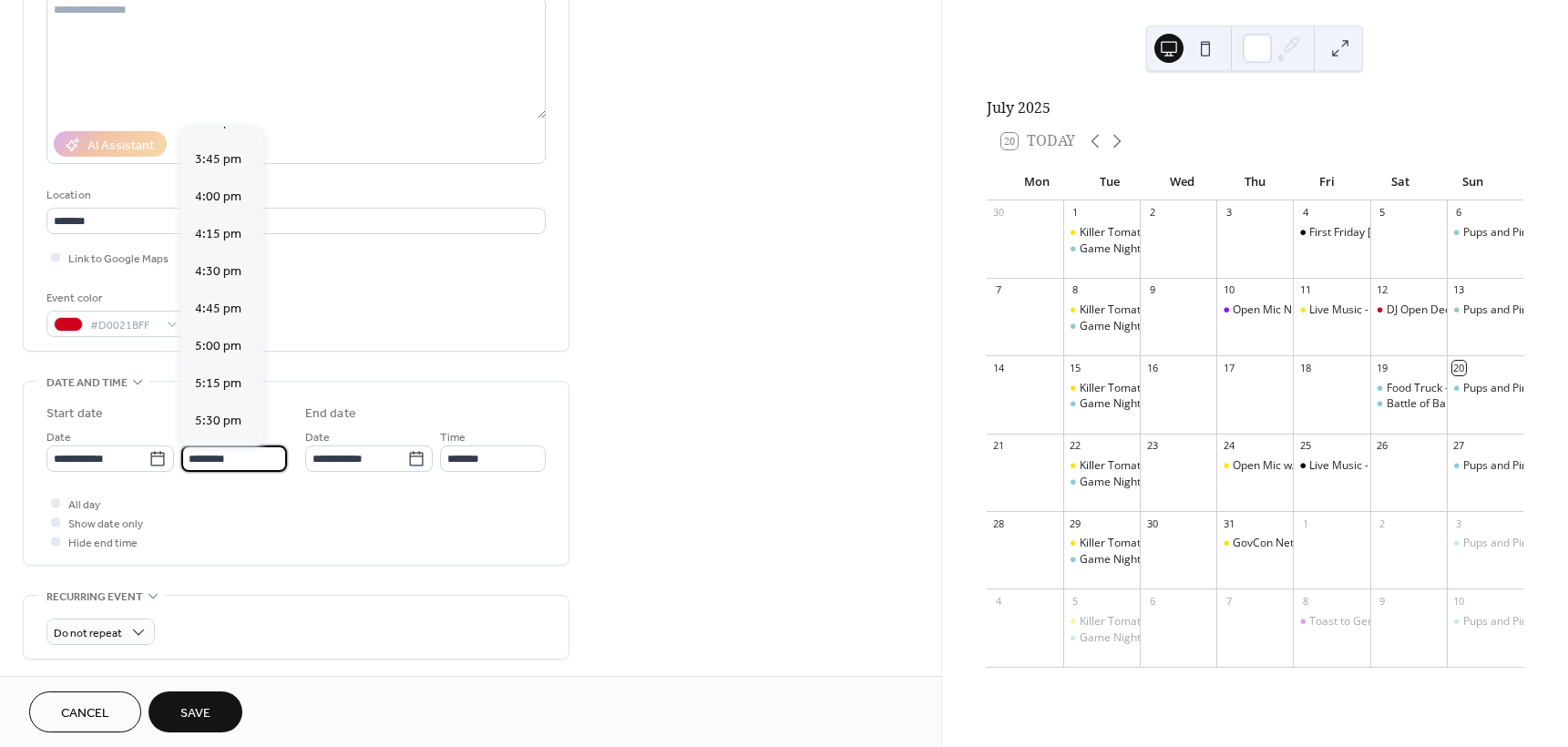 scroll, scrollTop: 2430, scrollLeft: 0, axis: vertical 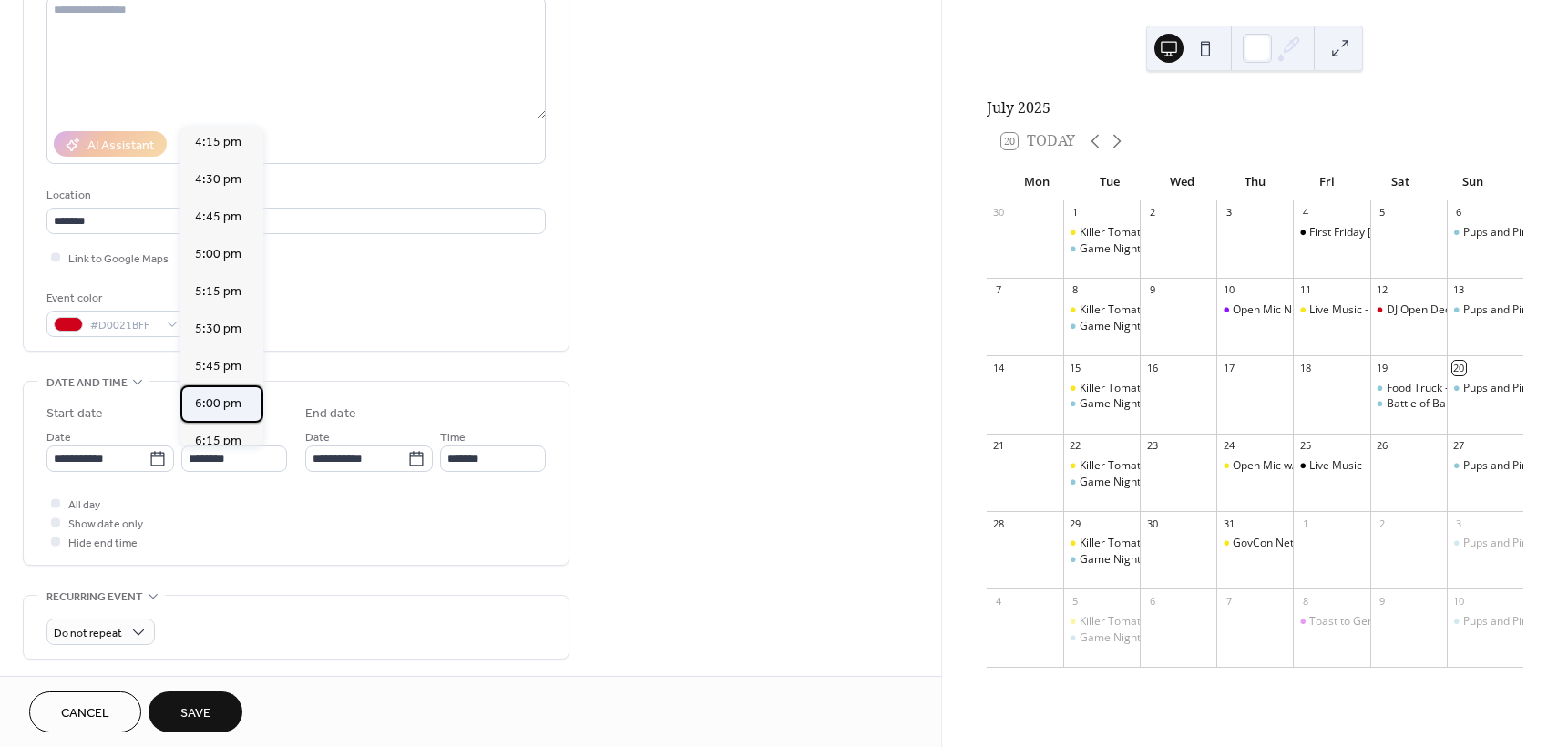 click on "6:00 pm" at bounding box center (218, 404) 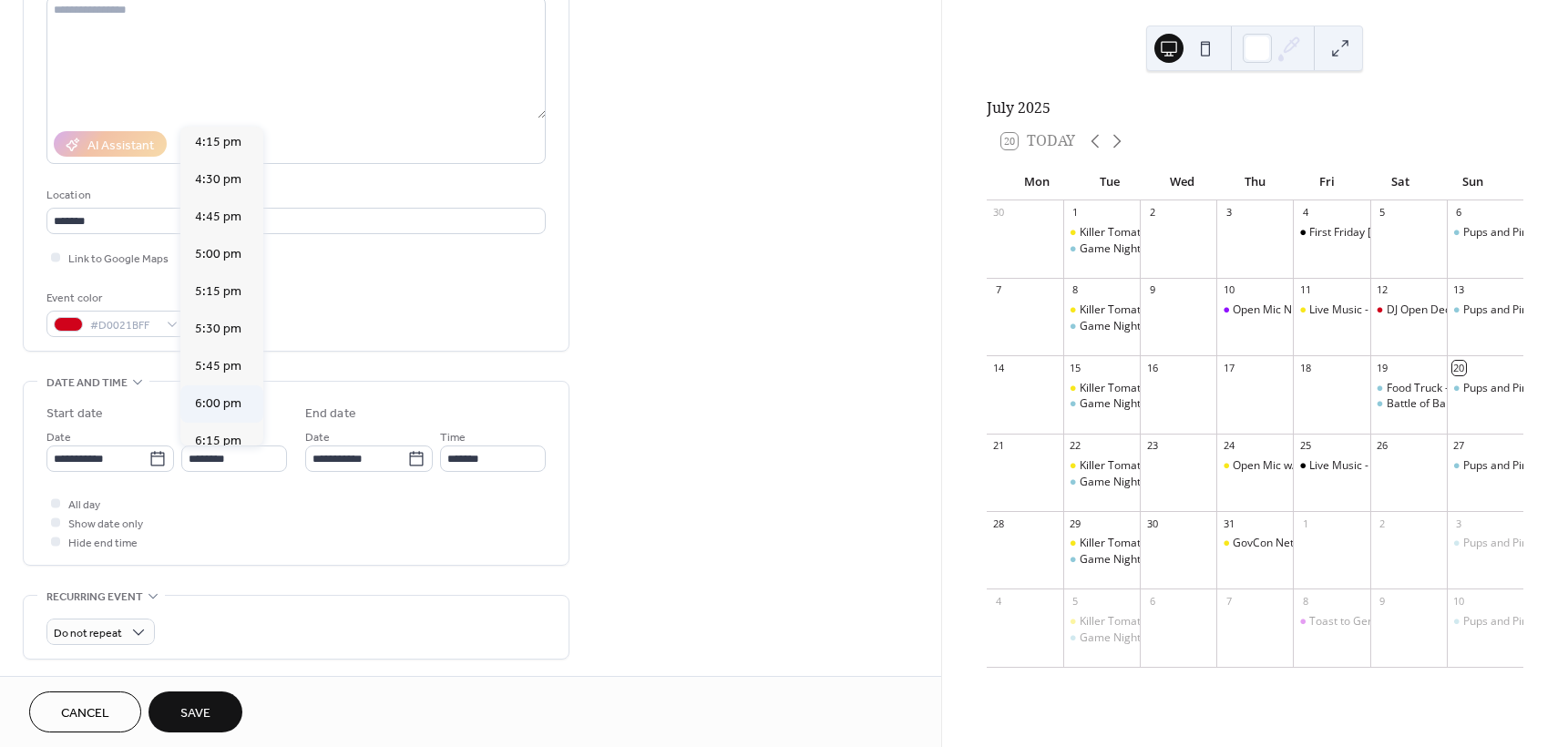 type on "*******" 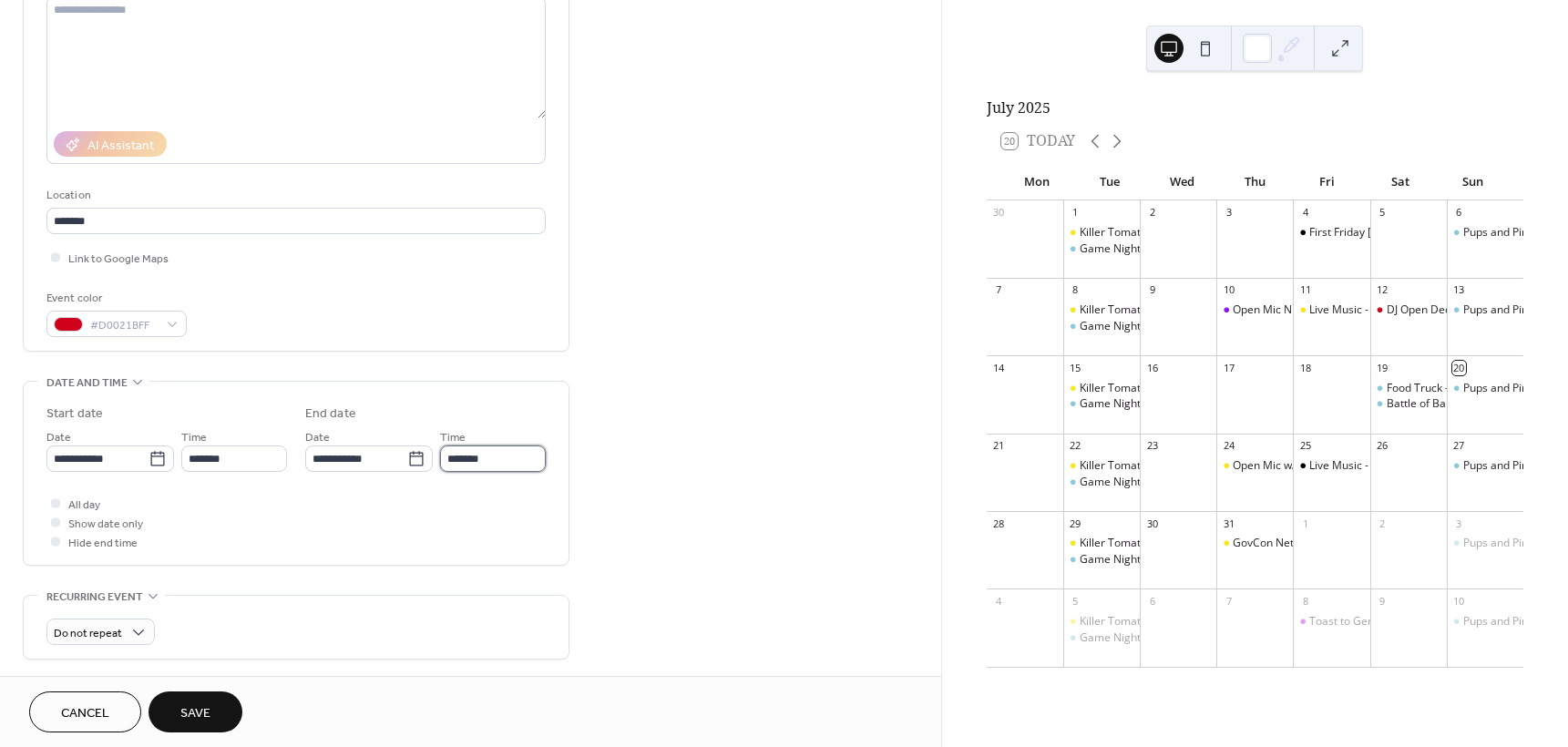 click on "*******" at bounding box center (493, 458) 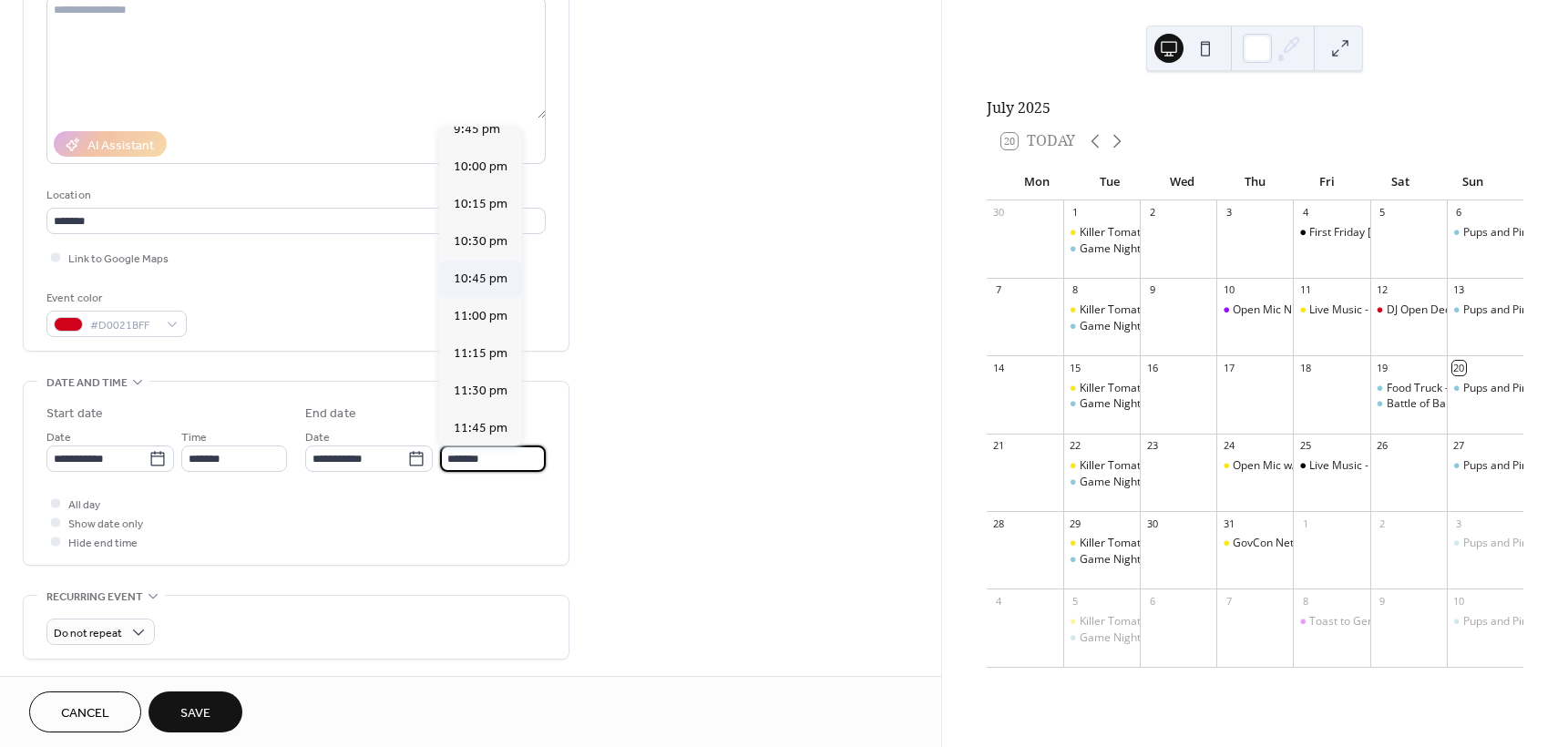 scroll, scrollTop: 540, scrollLeft: 0, axis: vertical 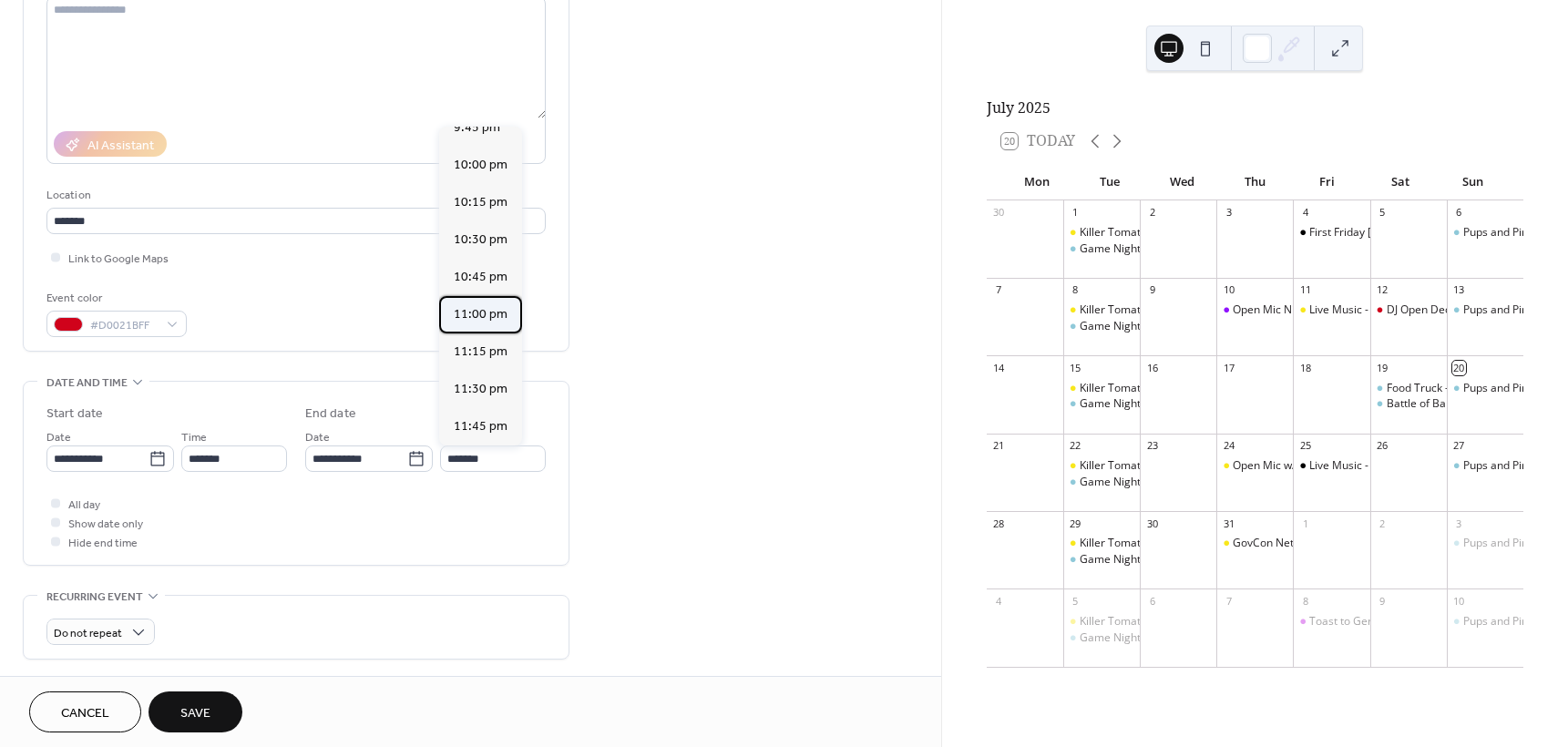 click on "11:00 pm" at bounding box center (480, 314) 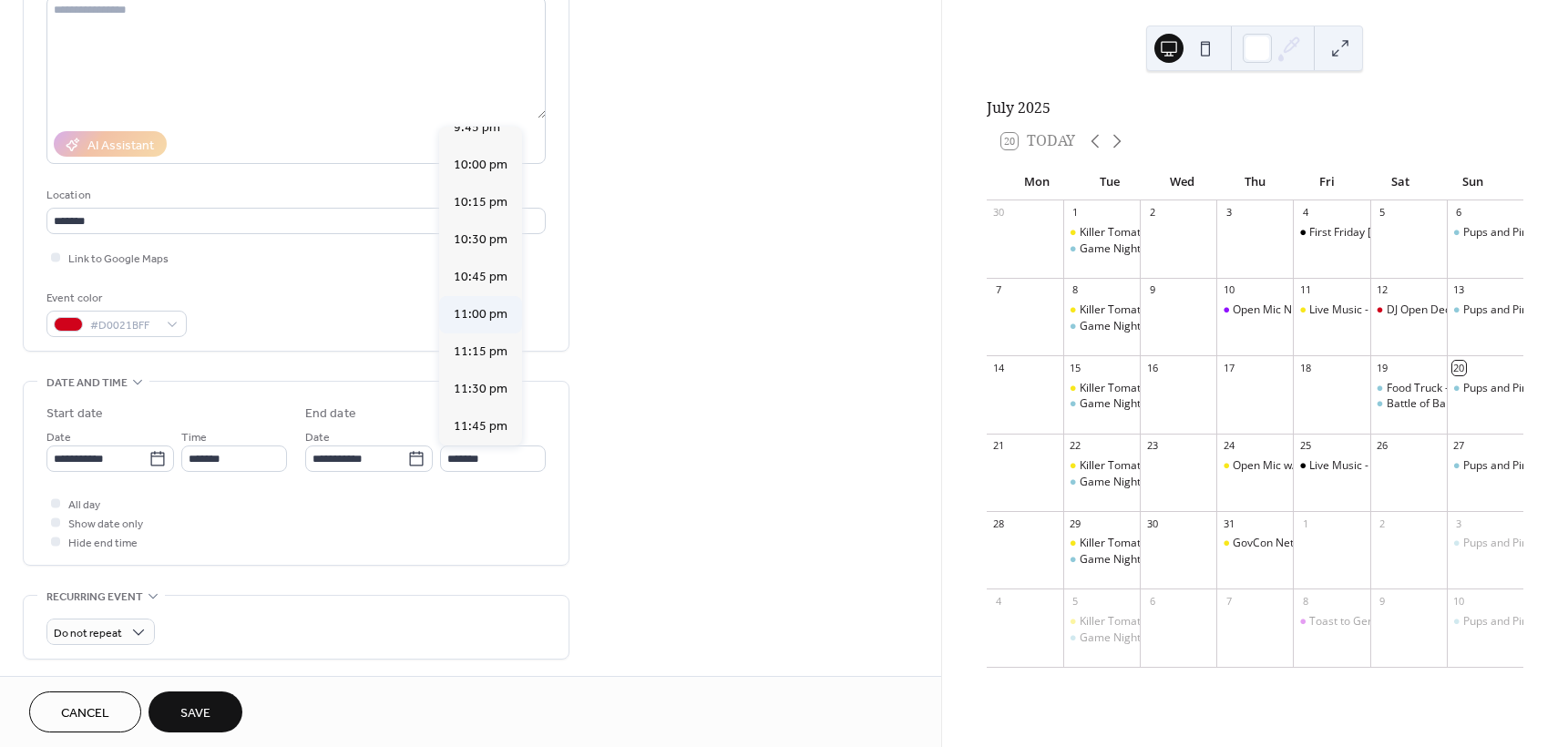type on "********" 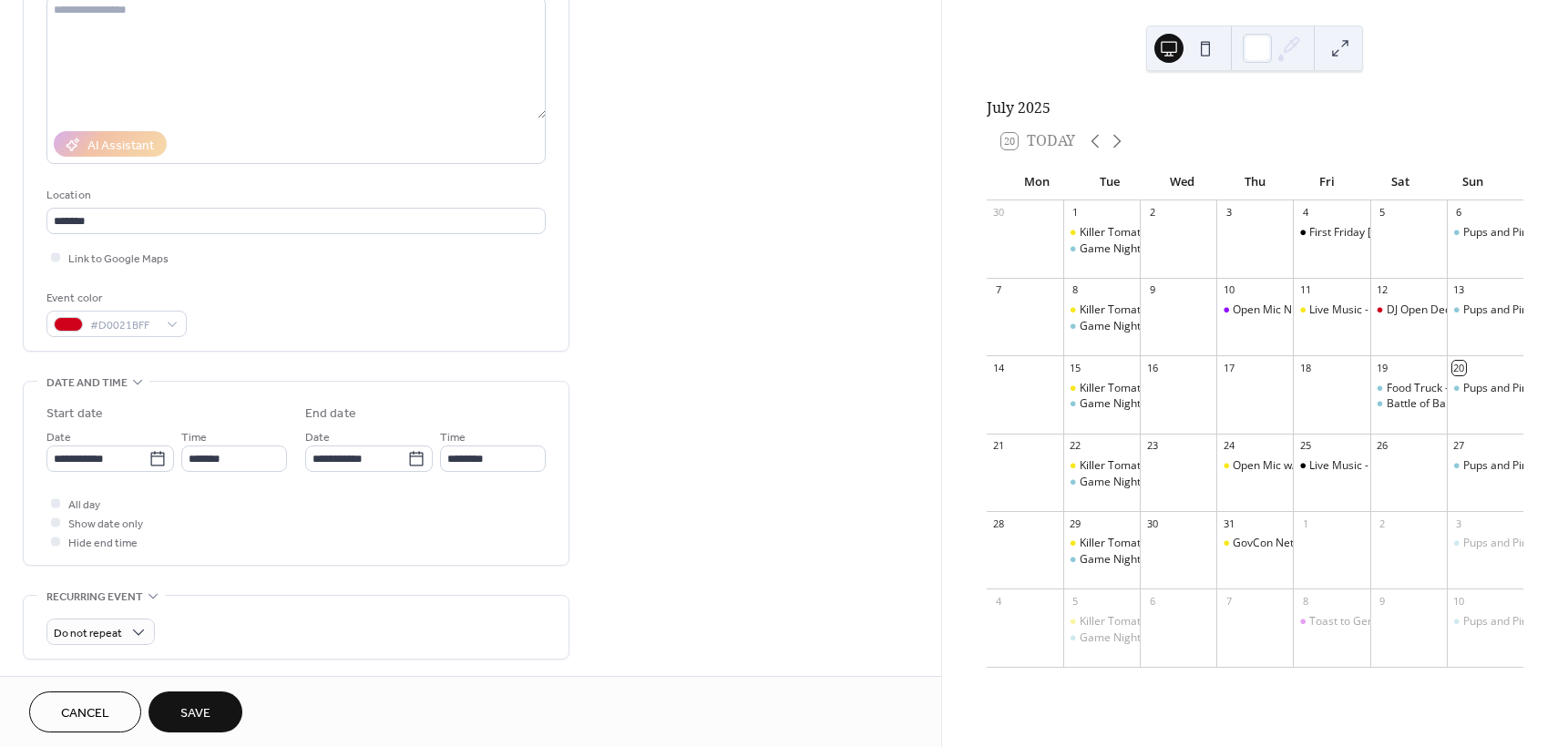 click on "Save" at bounding box center [195, 713] 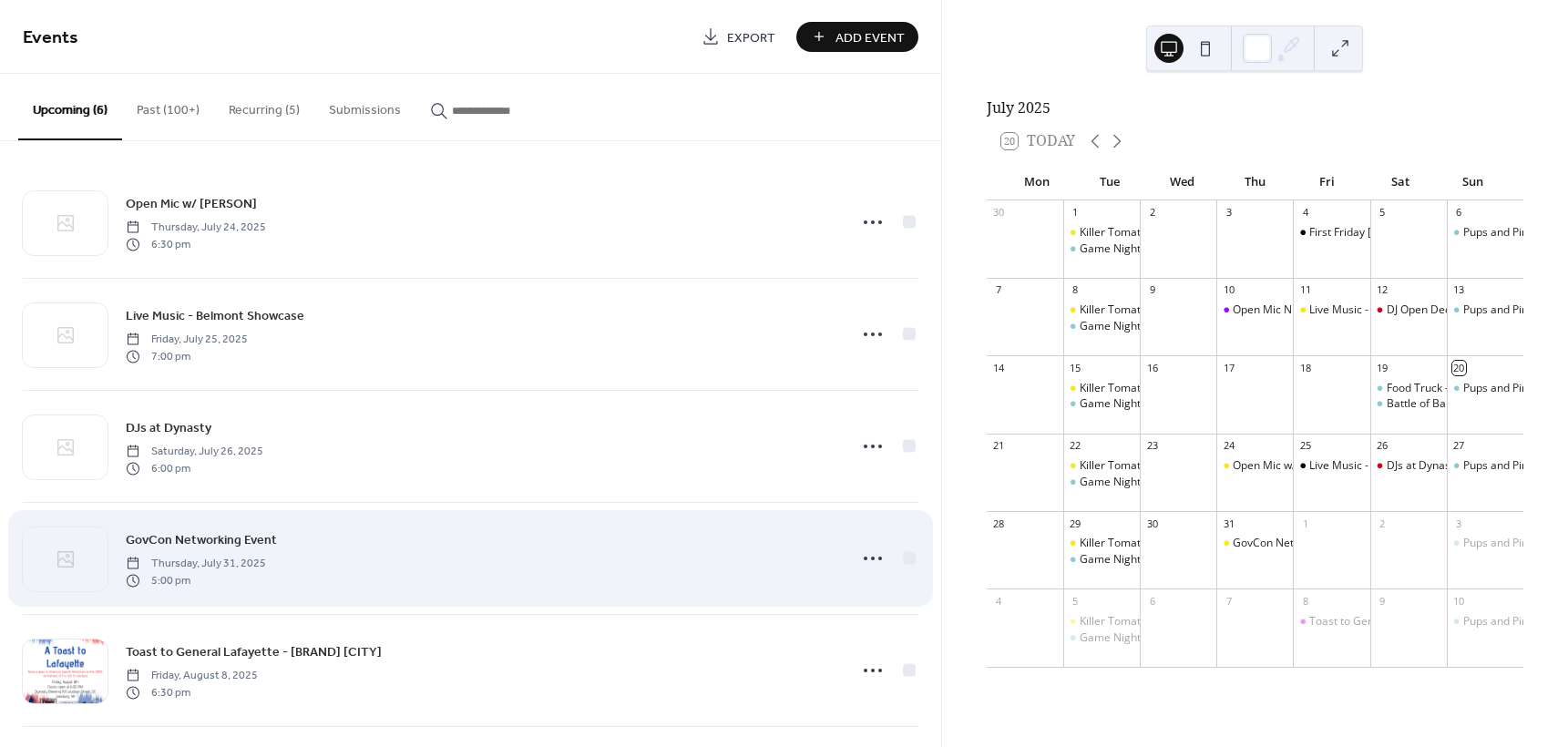 scroll, scrollTop: 0, scrollLeft: 0, axis: both 